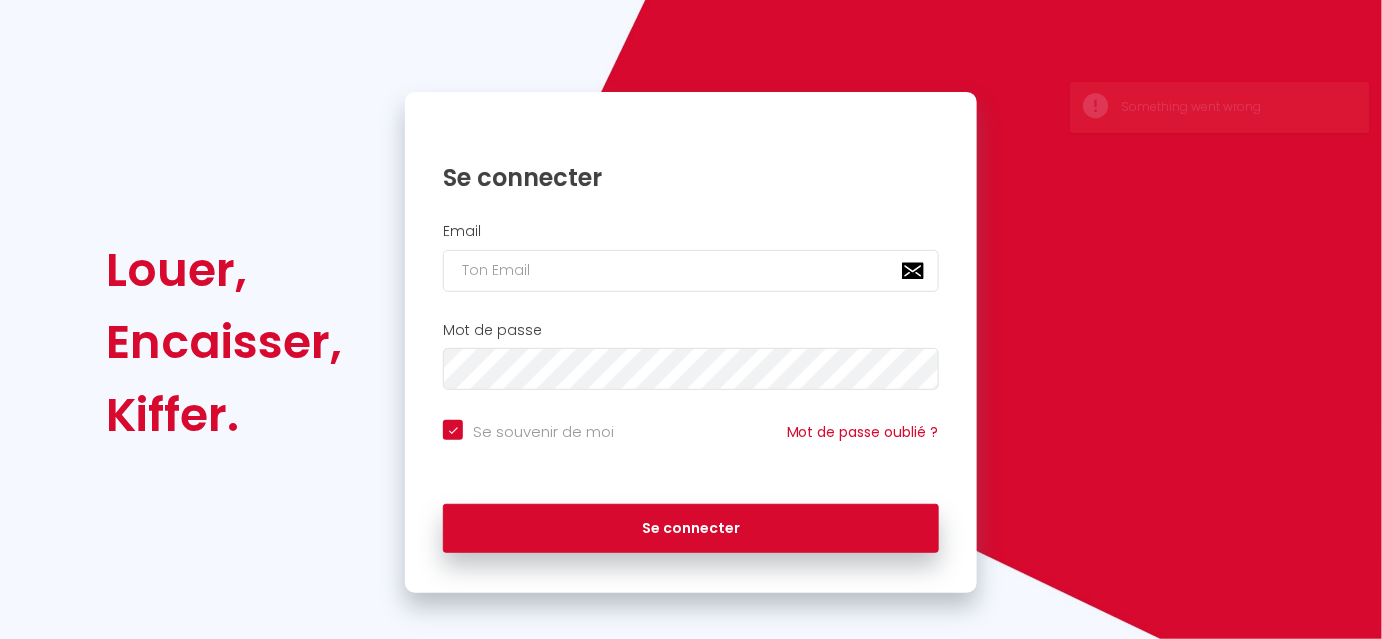 scroll, scrollTop: 85, scrollLeft: 0, axis: vertical 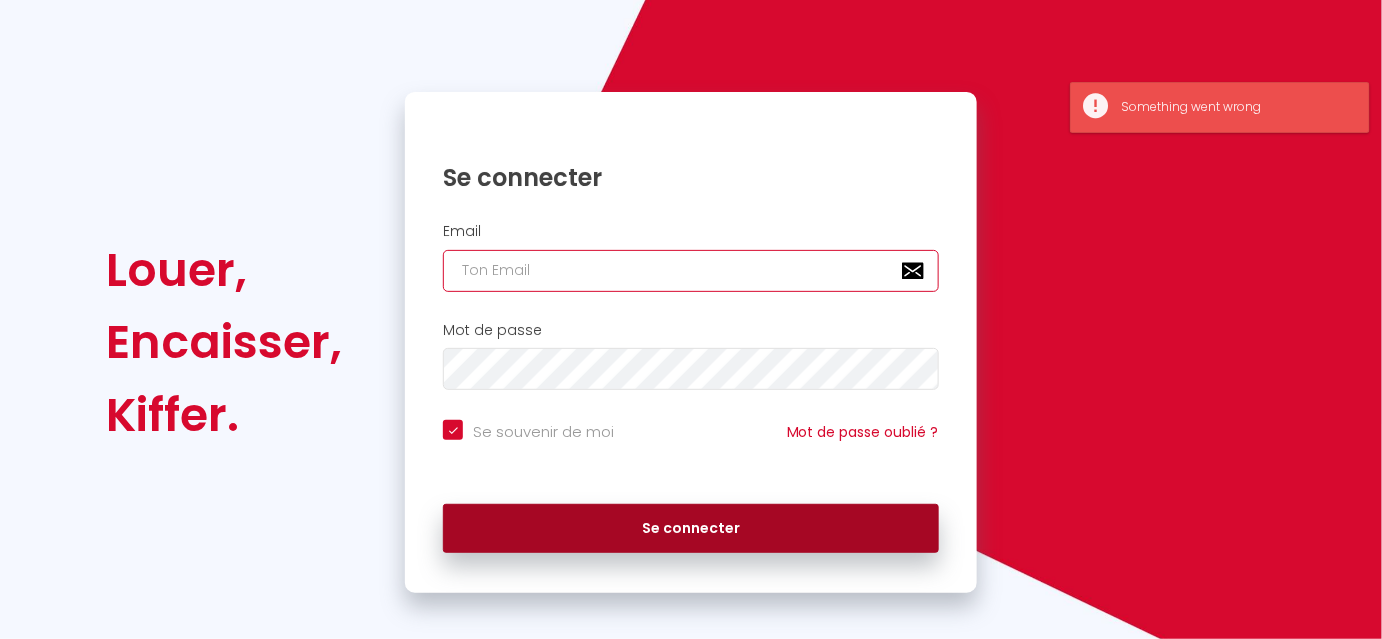 type on "[EMAIL_ADDRESS][DOMAIN_NAME]" 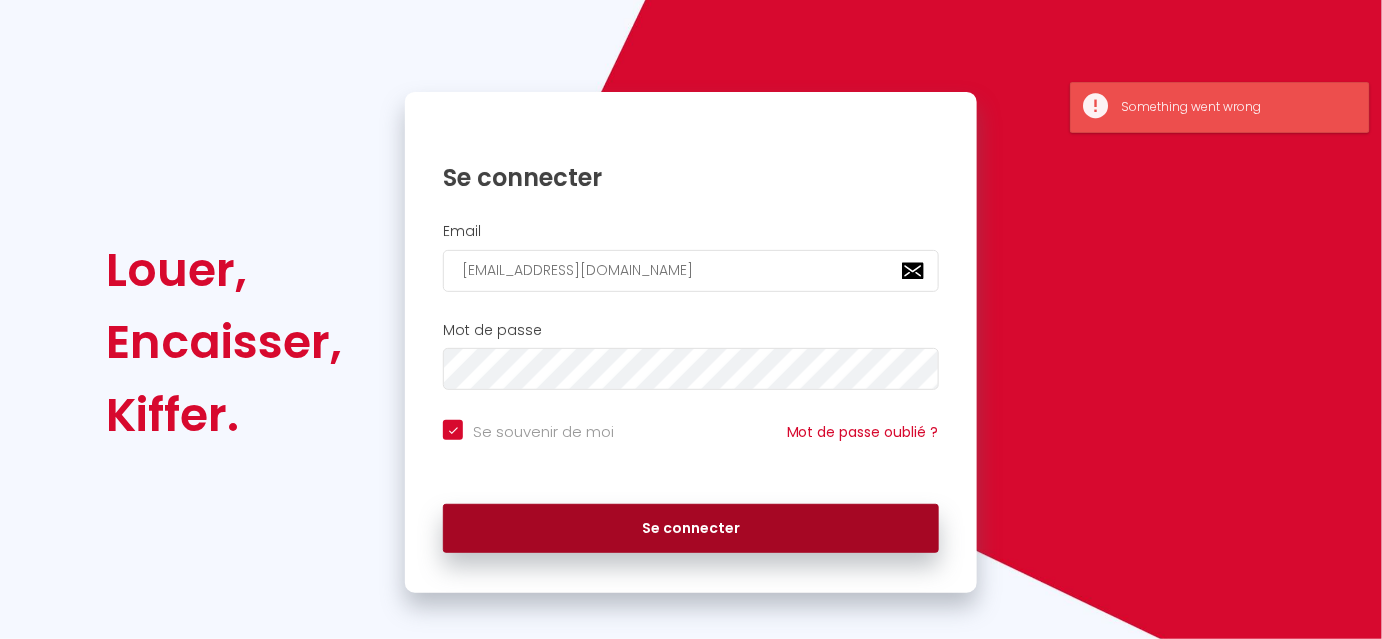 click on "Se connecter" at bounding box center [691, 529] 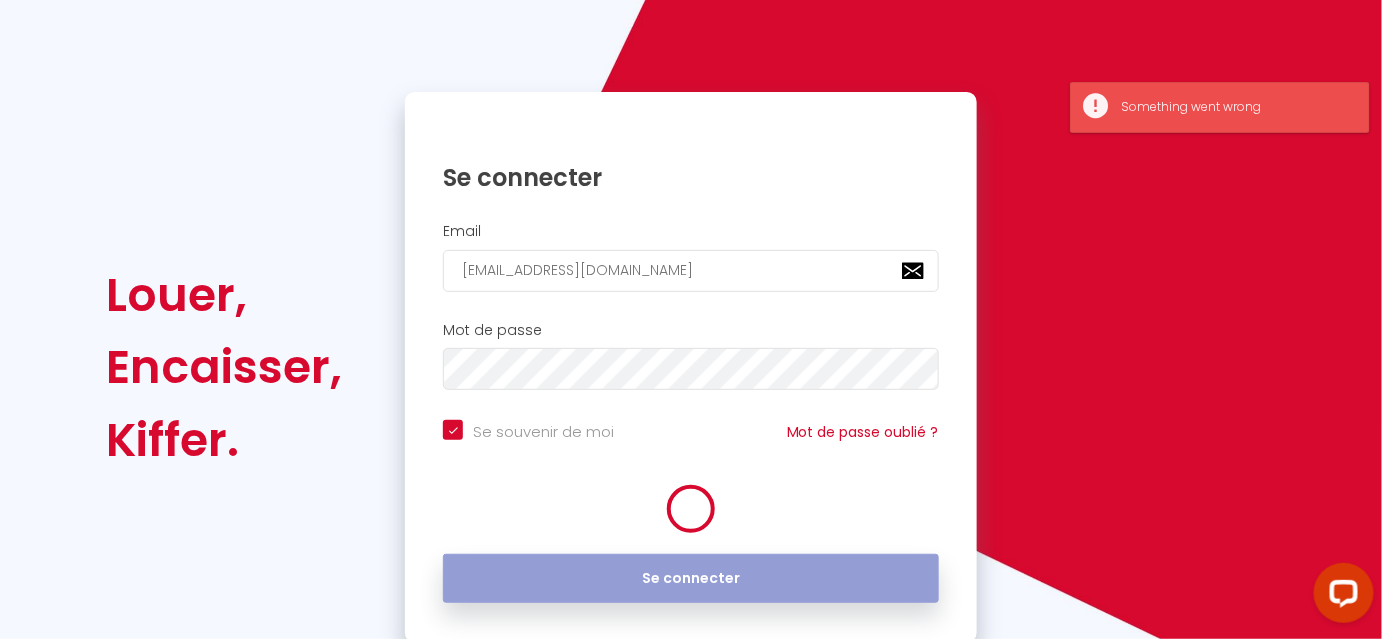 scroll, scrollTop: 0, scrollLeft: 0, axis: both 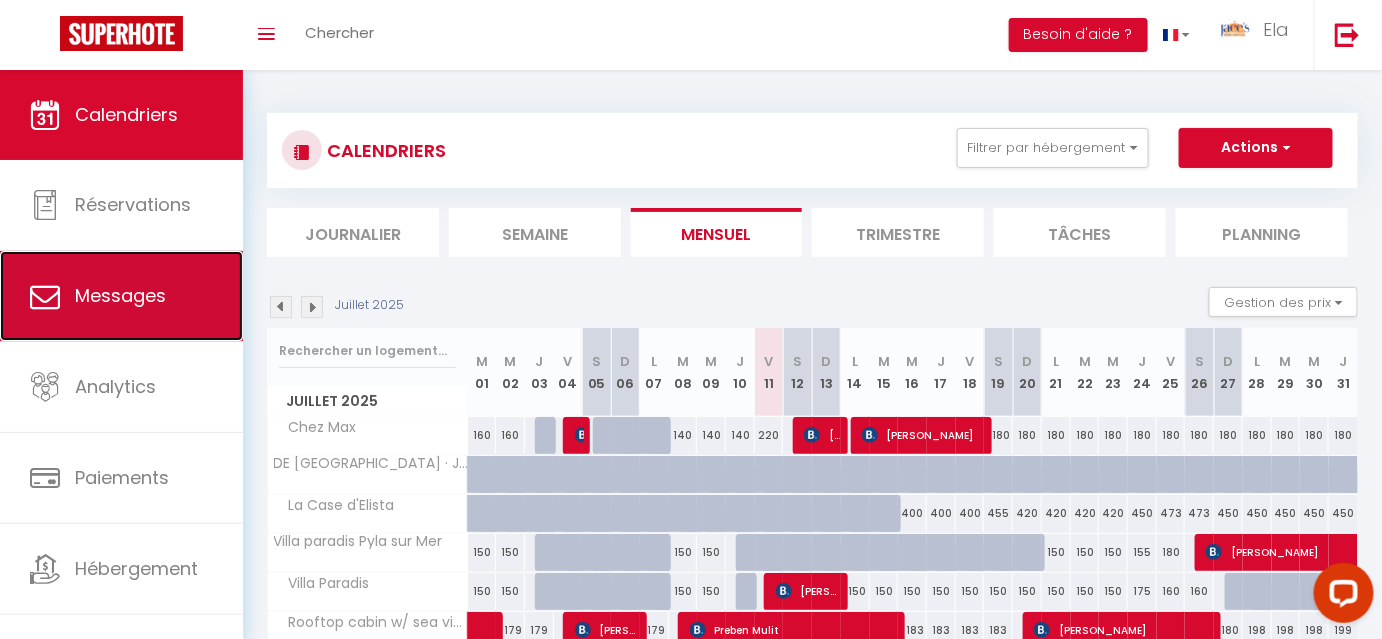 click on "Messages" at bounding box center (121, 296) 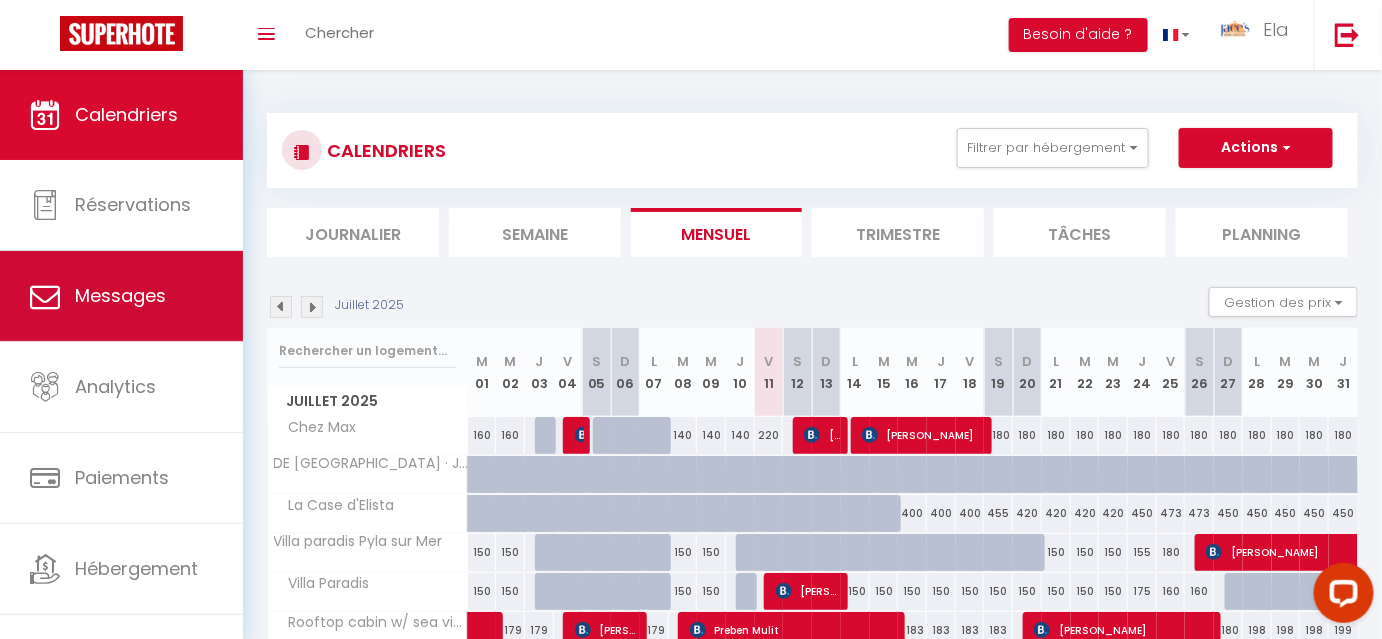 select on "message" 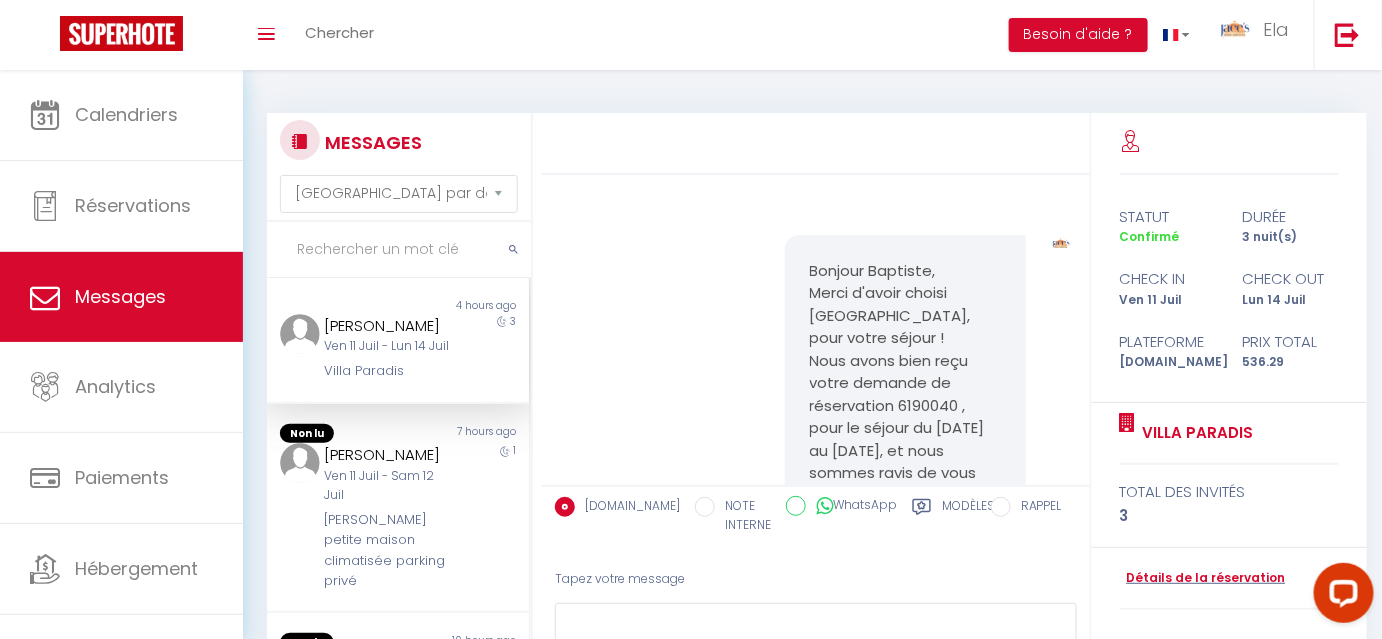 scroll, scrollTop: 2058, scrollLeft: 0, axis: vertical 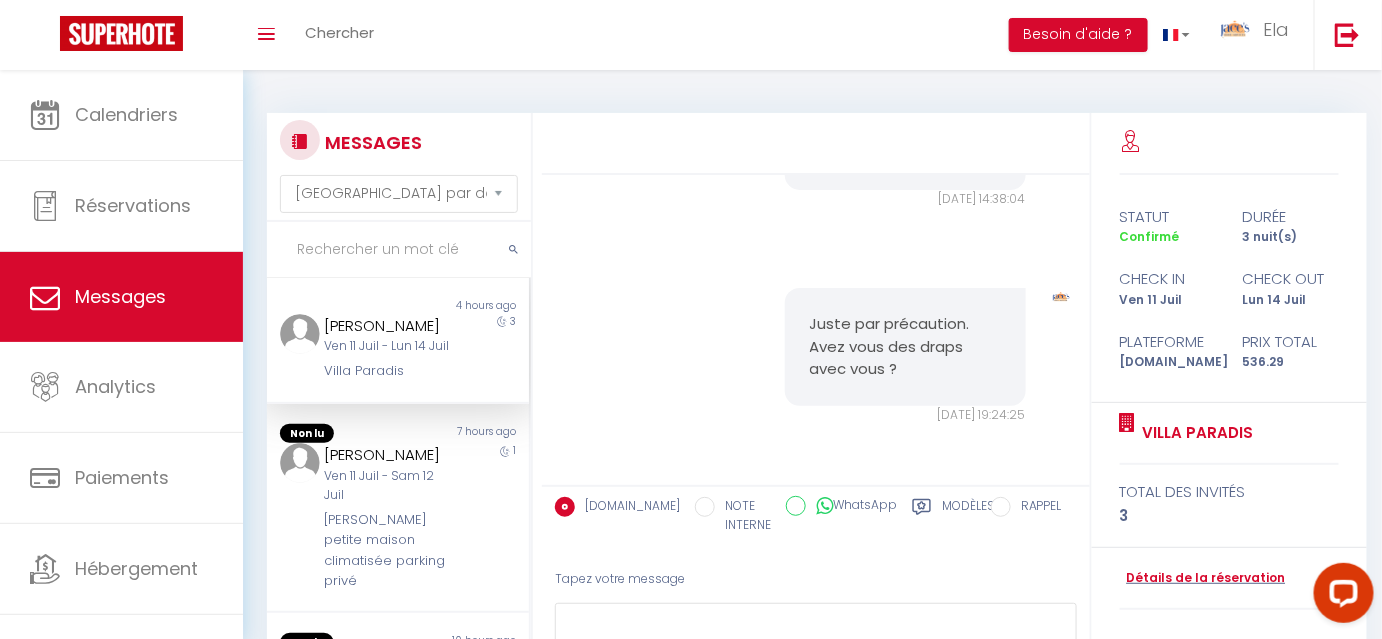 click on "Baptiste Rougé-Lauth" at bounding box center (387, 326) 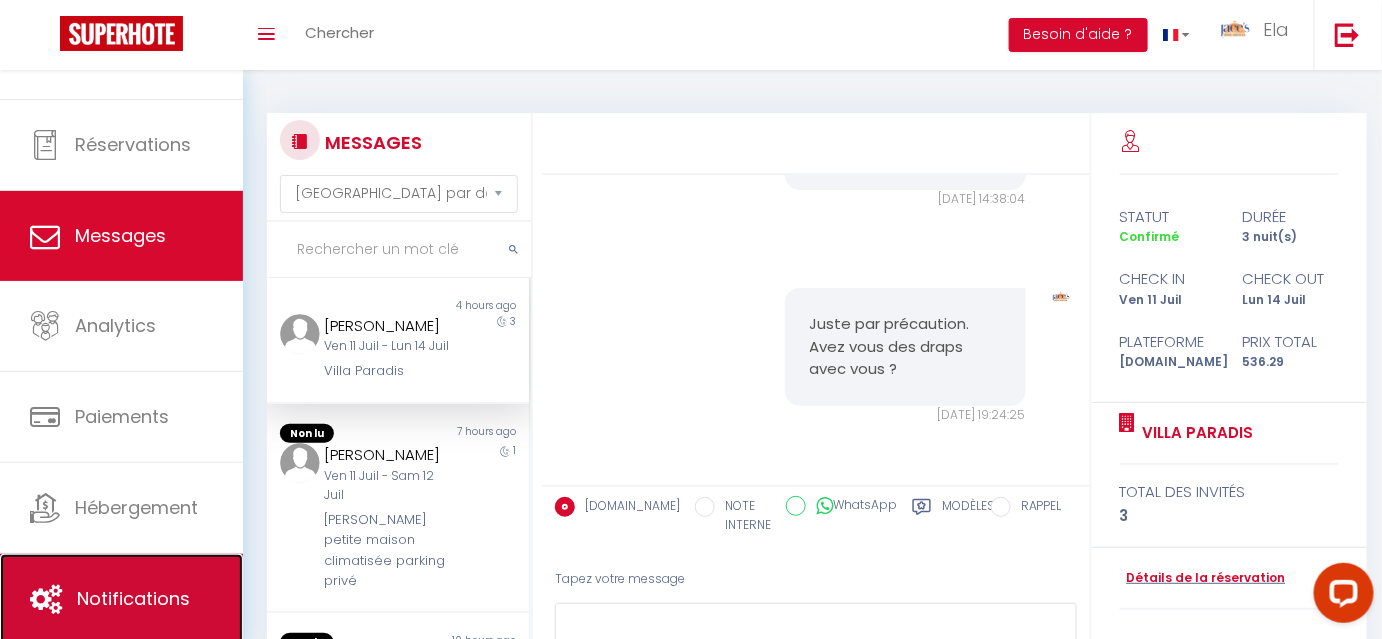 click on "Notifications" at bounding box center (133, 598) 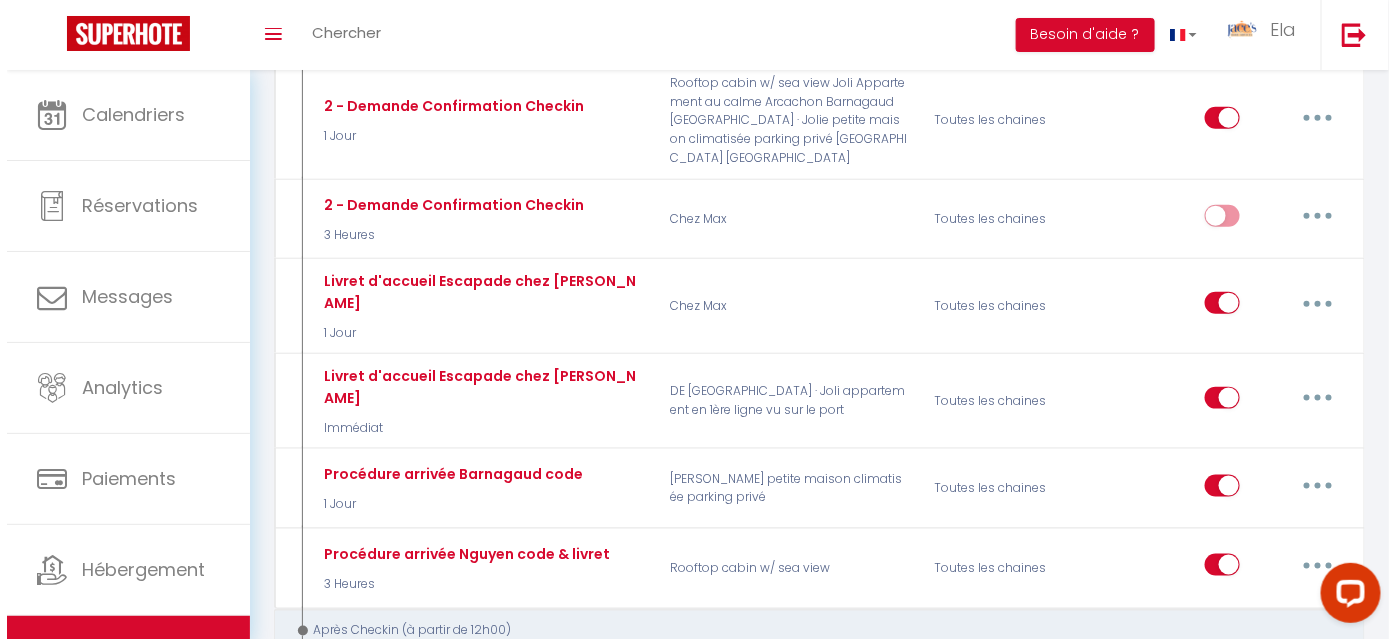 scroll, scrollTop: 583, scrollLeft: 0, axis: vertical 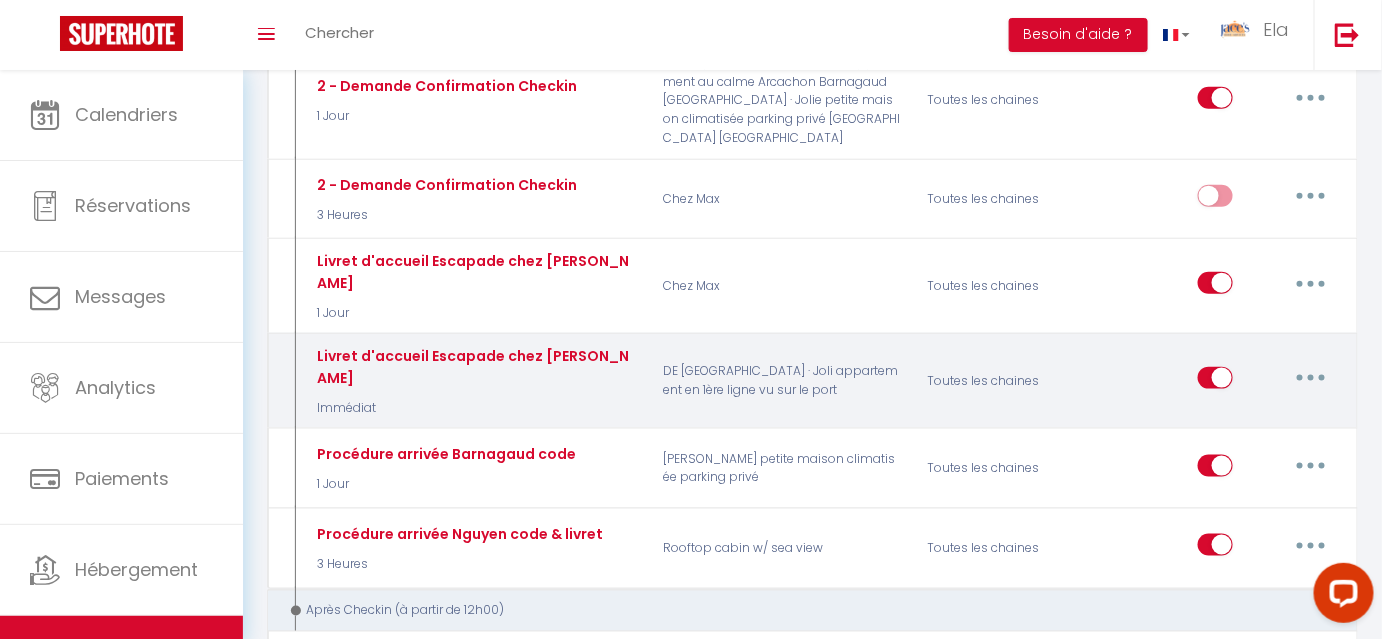 click at bounding box center (1311, 378) 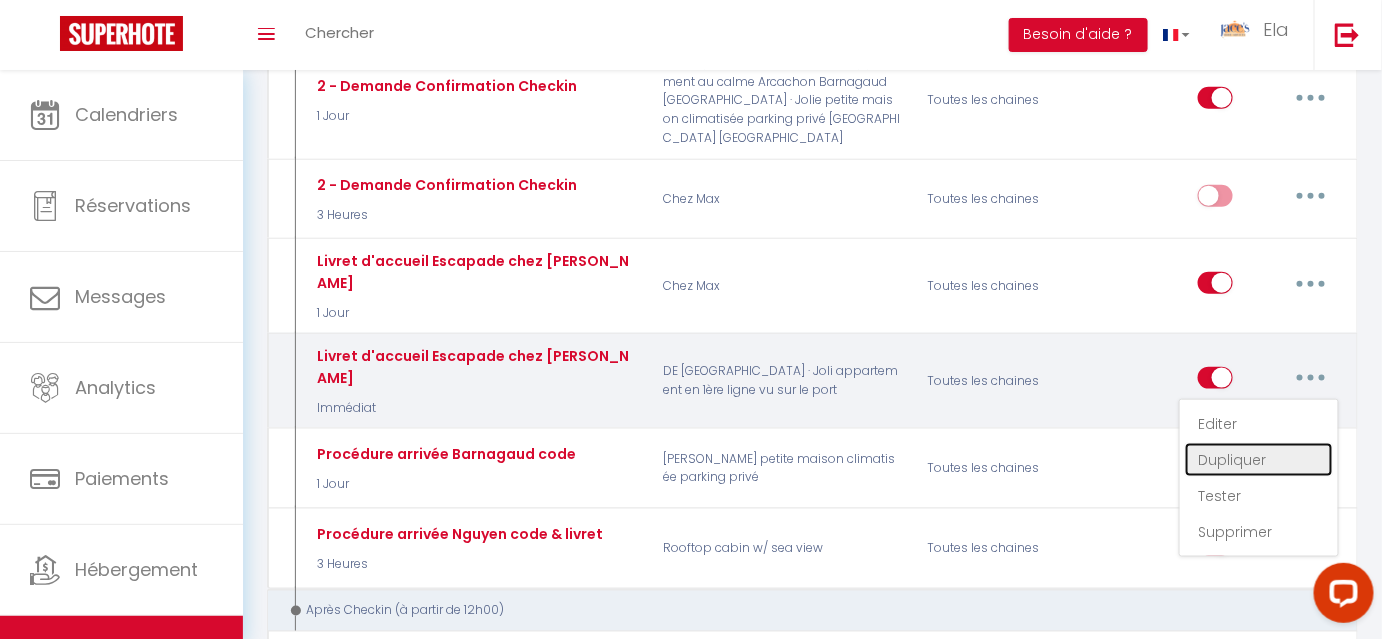 click on "Dupliquer" at bounding box center (1259, 460) 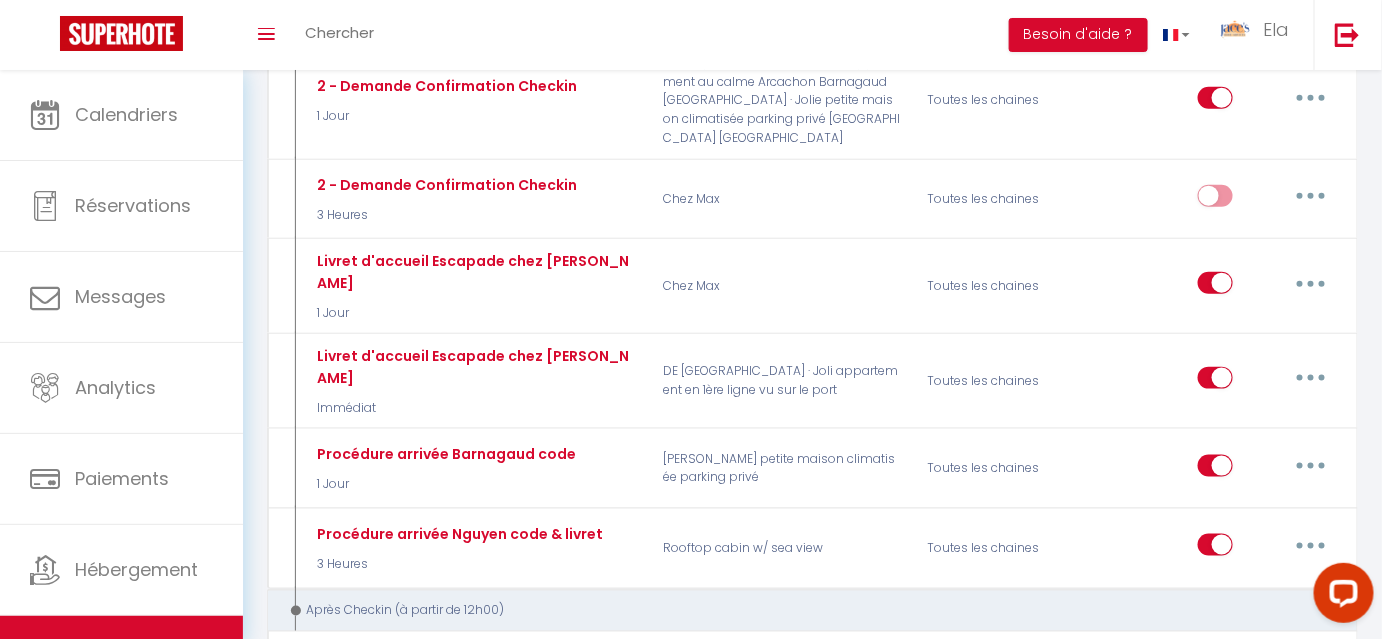 checkbox on "false" 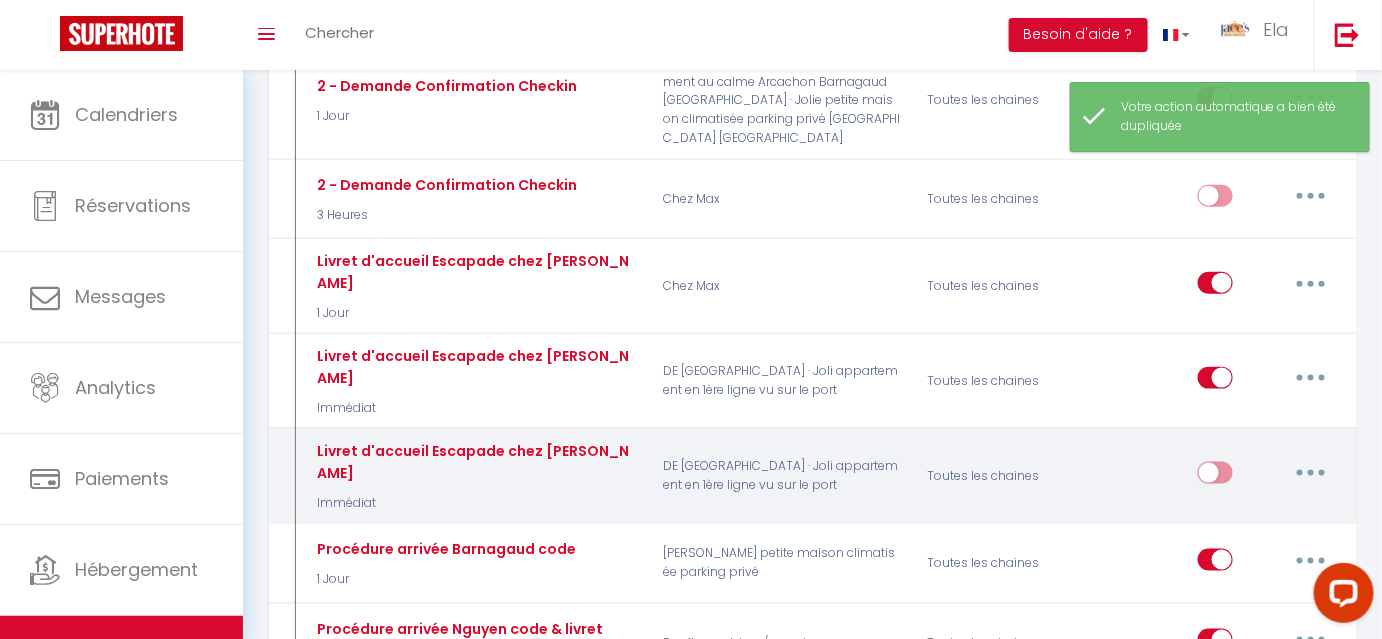click at bounding box center (1311, 473) 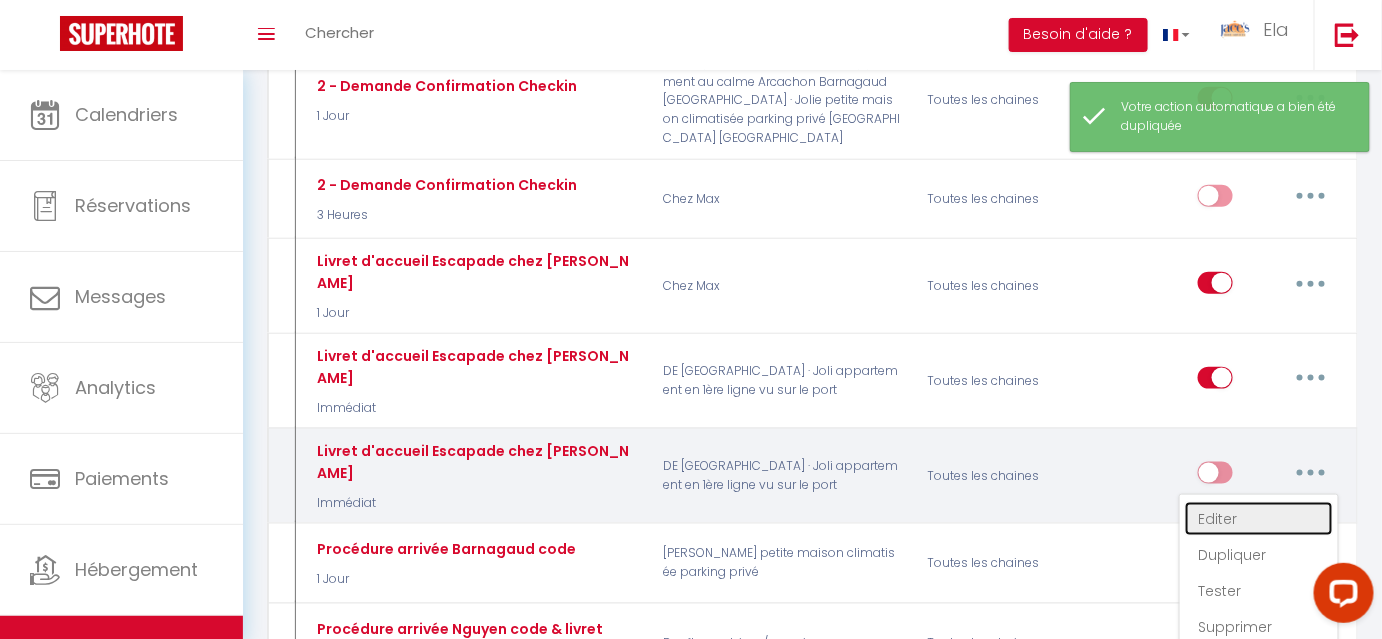click on "Editer" at bounding box center (1259, 519) 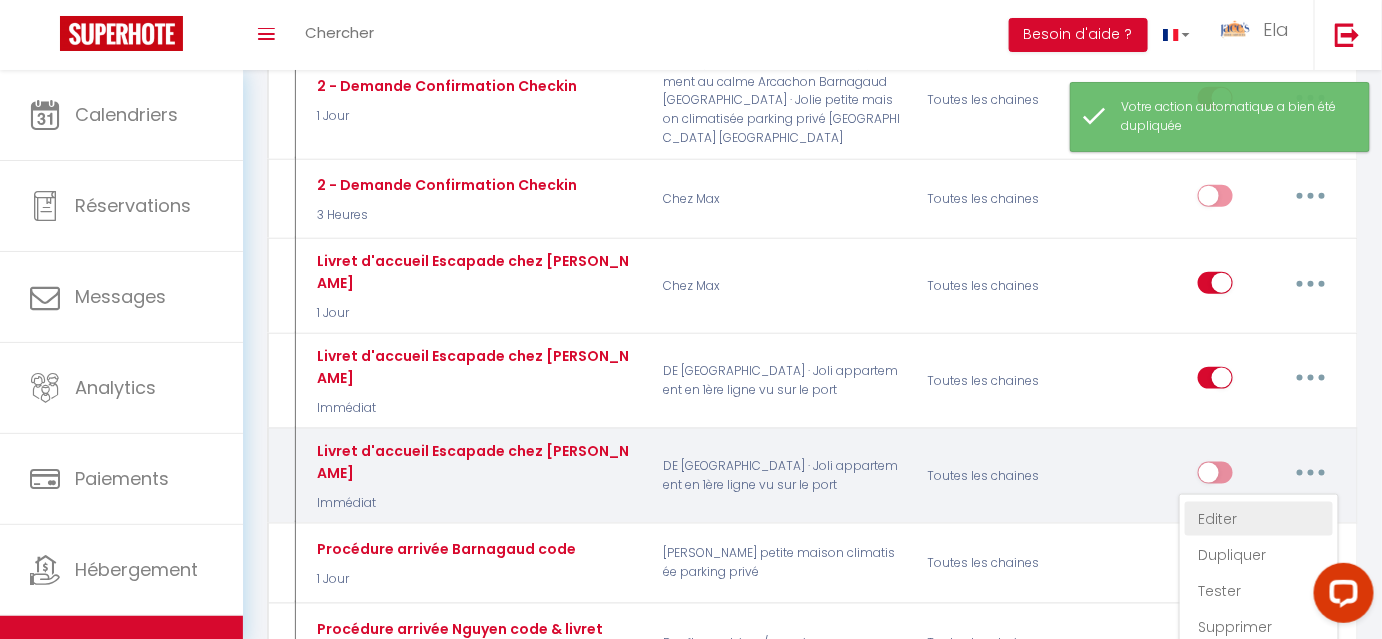 checkbox on "false" 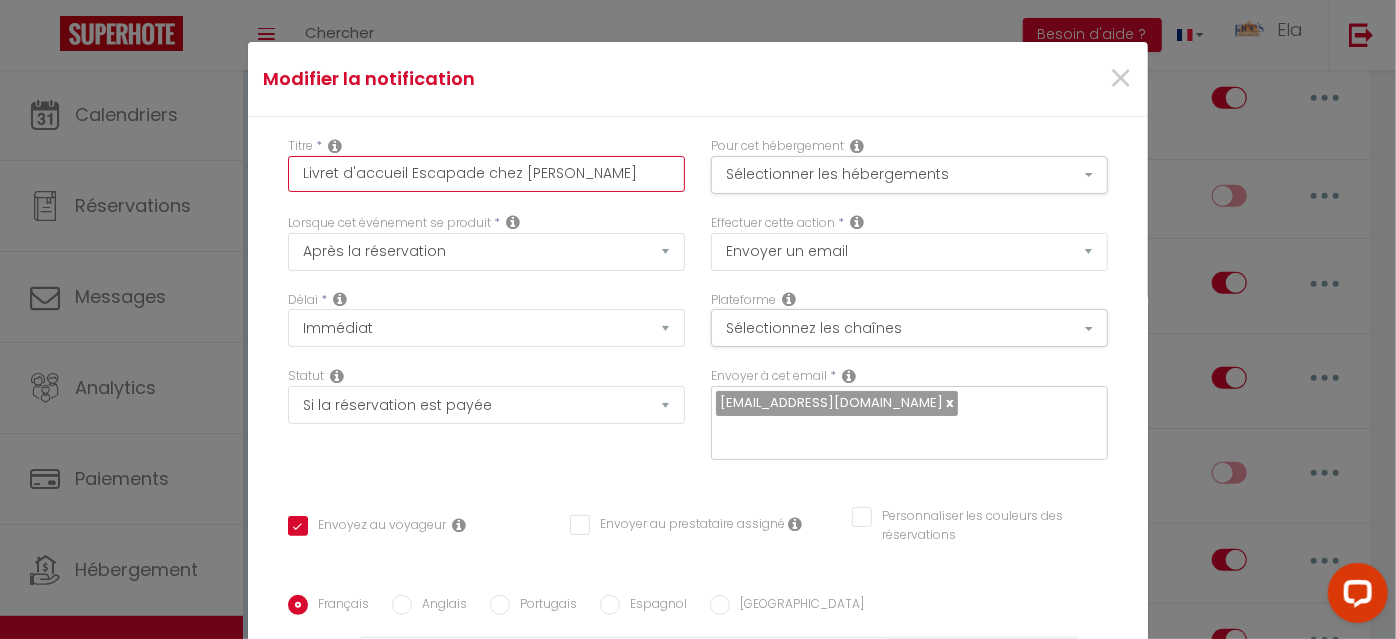 drag, startPoint x: 543, startPoint y: 170, endPoint x: 400, endPoint y: 160, distance: 143.34923 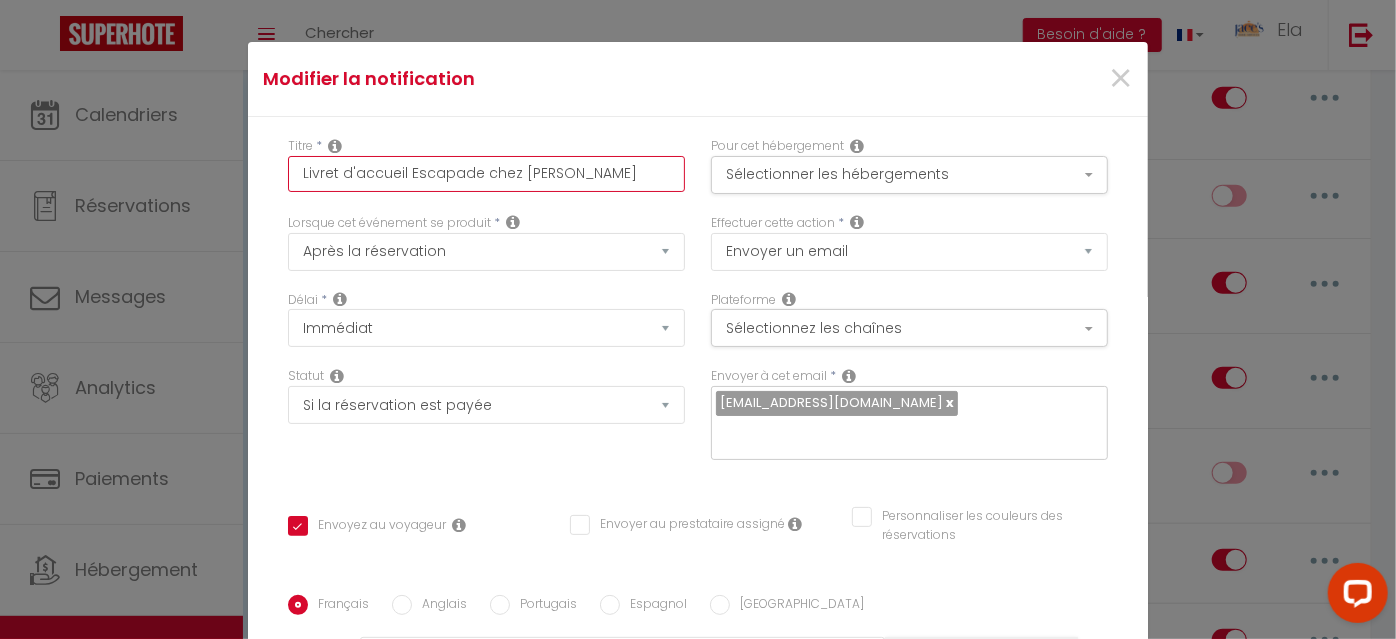 type on "Livret d'accueil V" 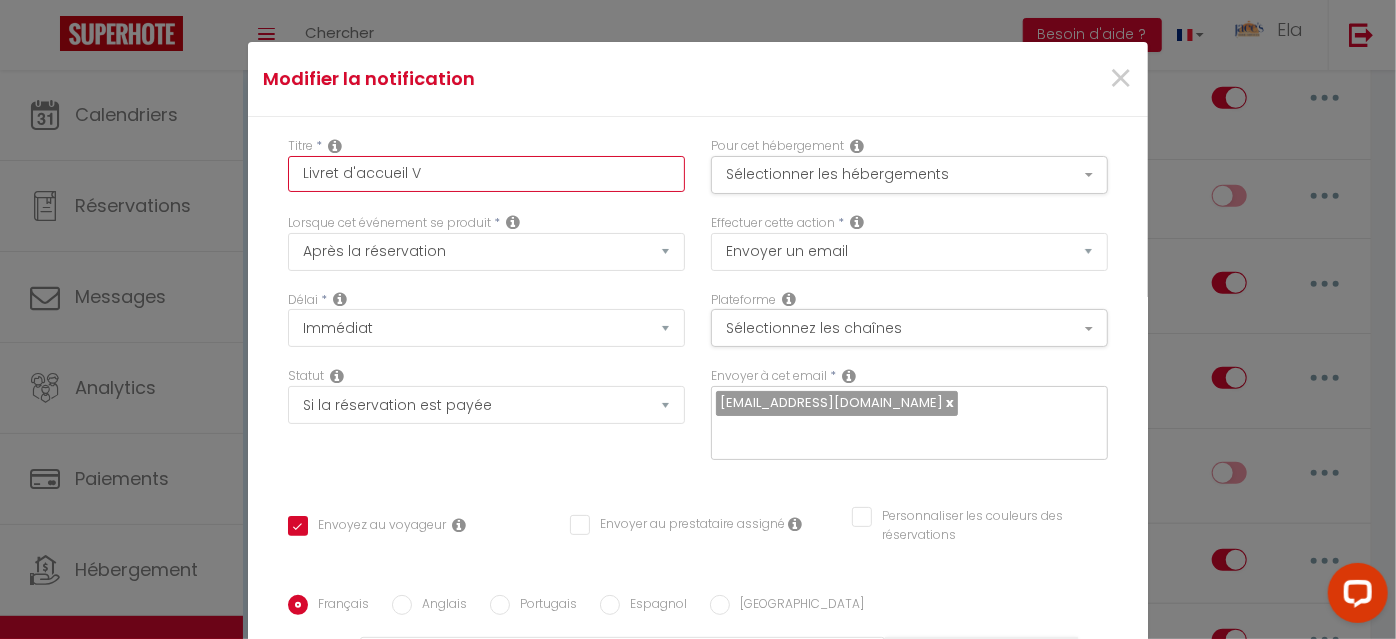 checkbox on "true" 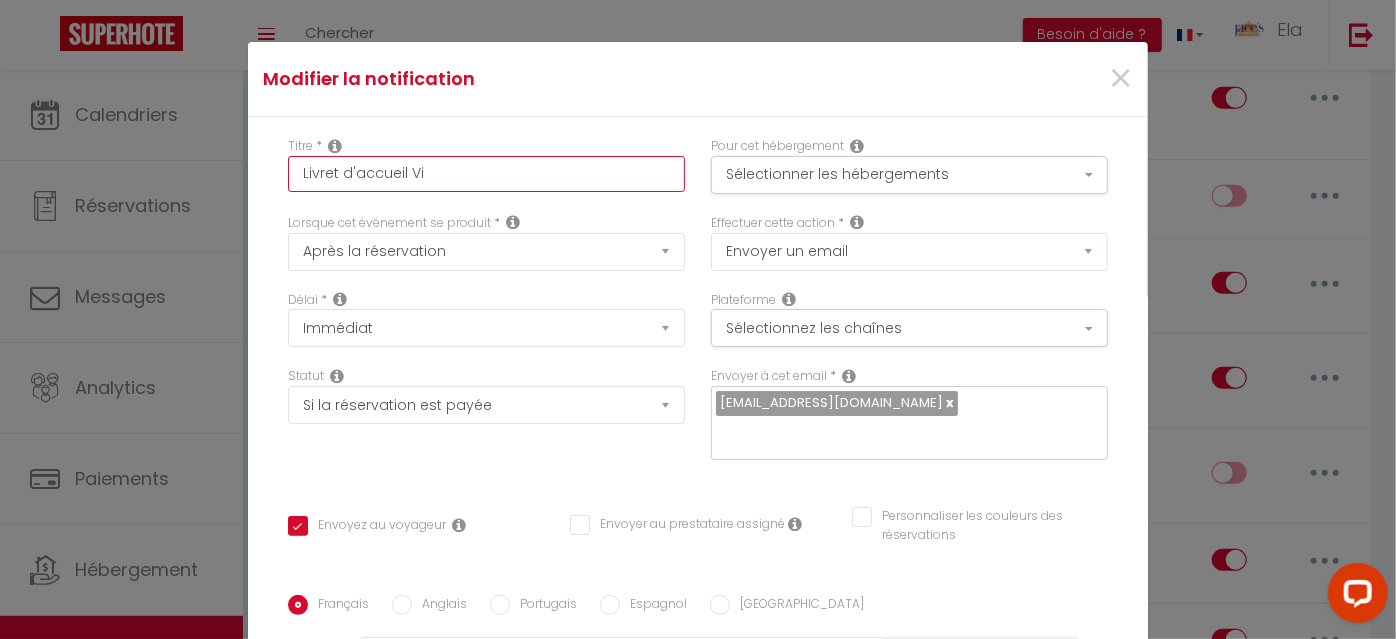 checkbox on "true" 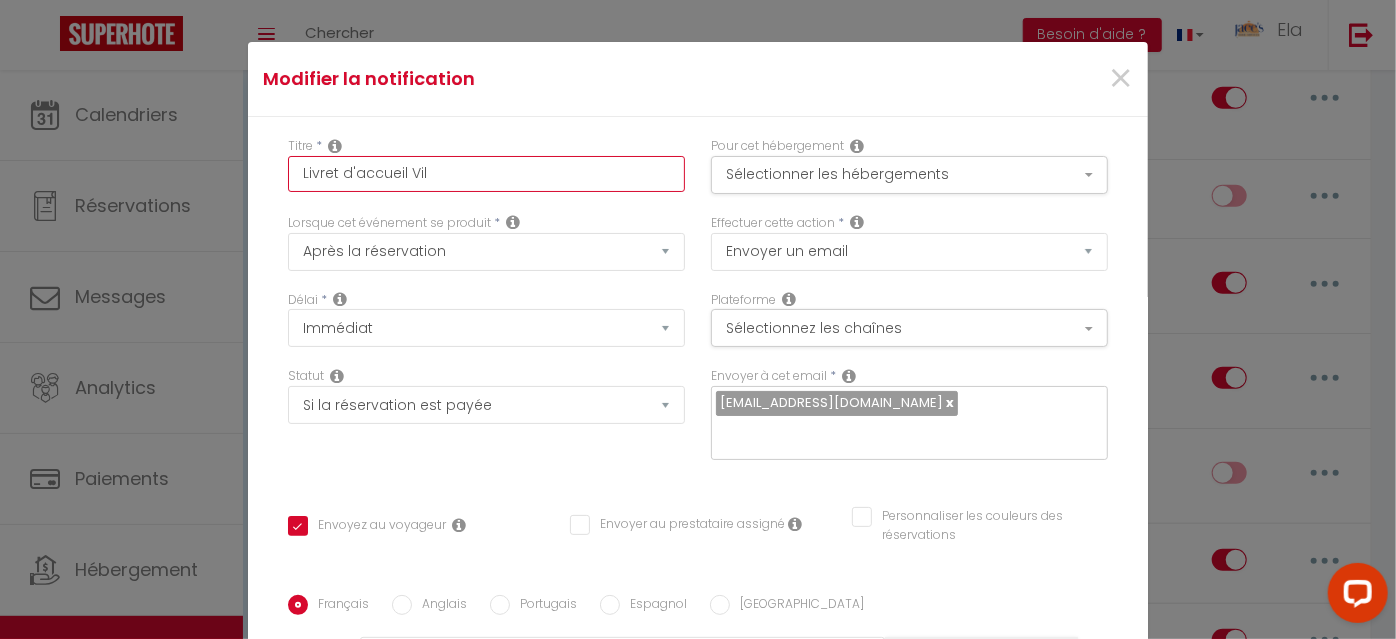checkbox on "true" 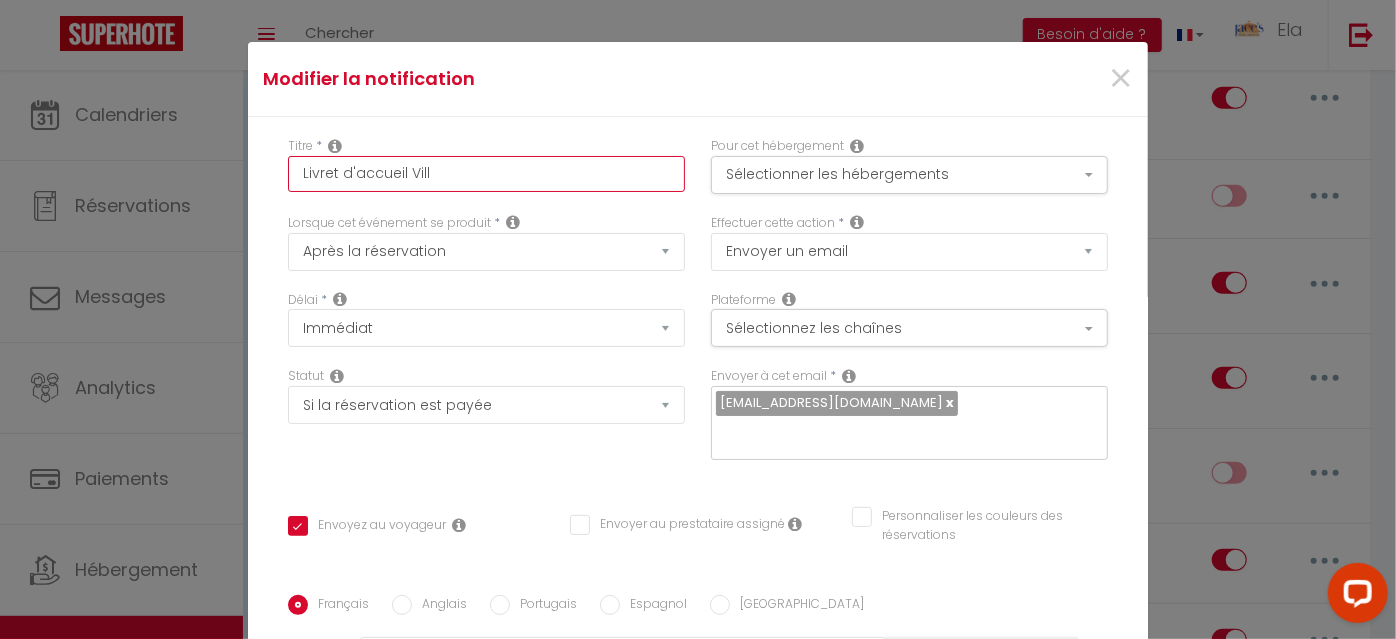checkbox on "true" 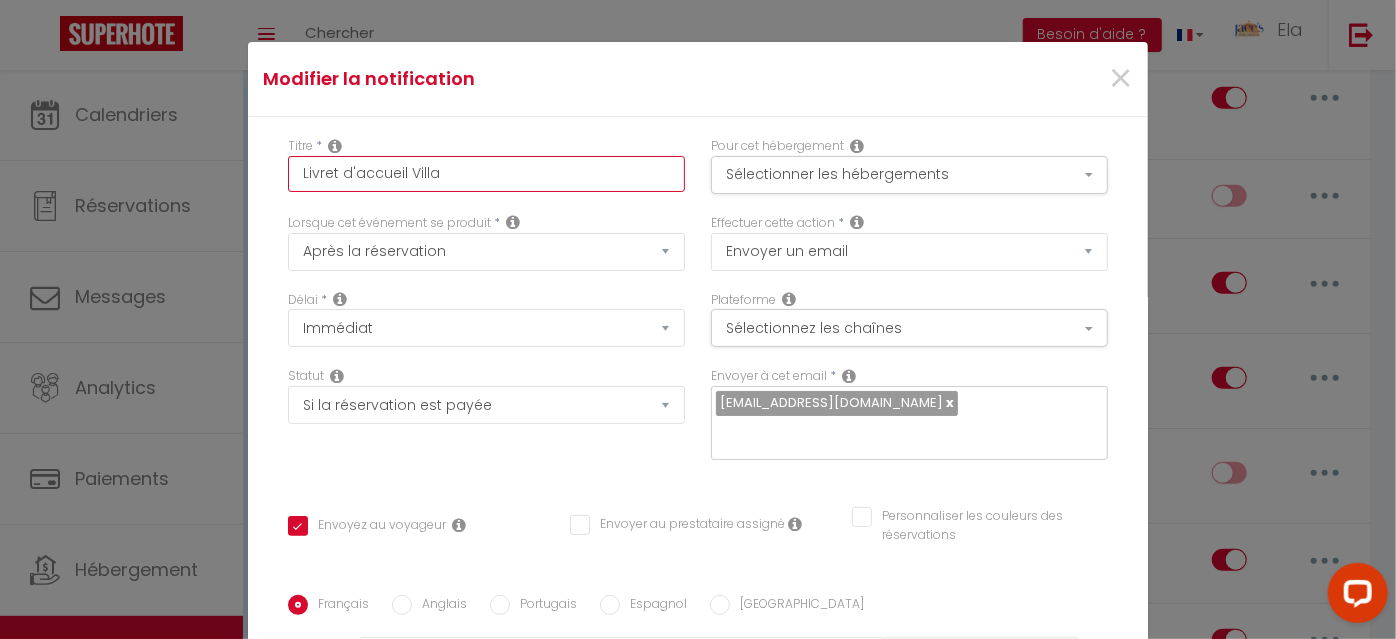 checkbox on "true" 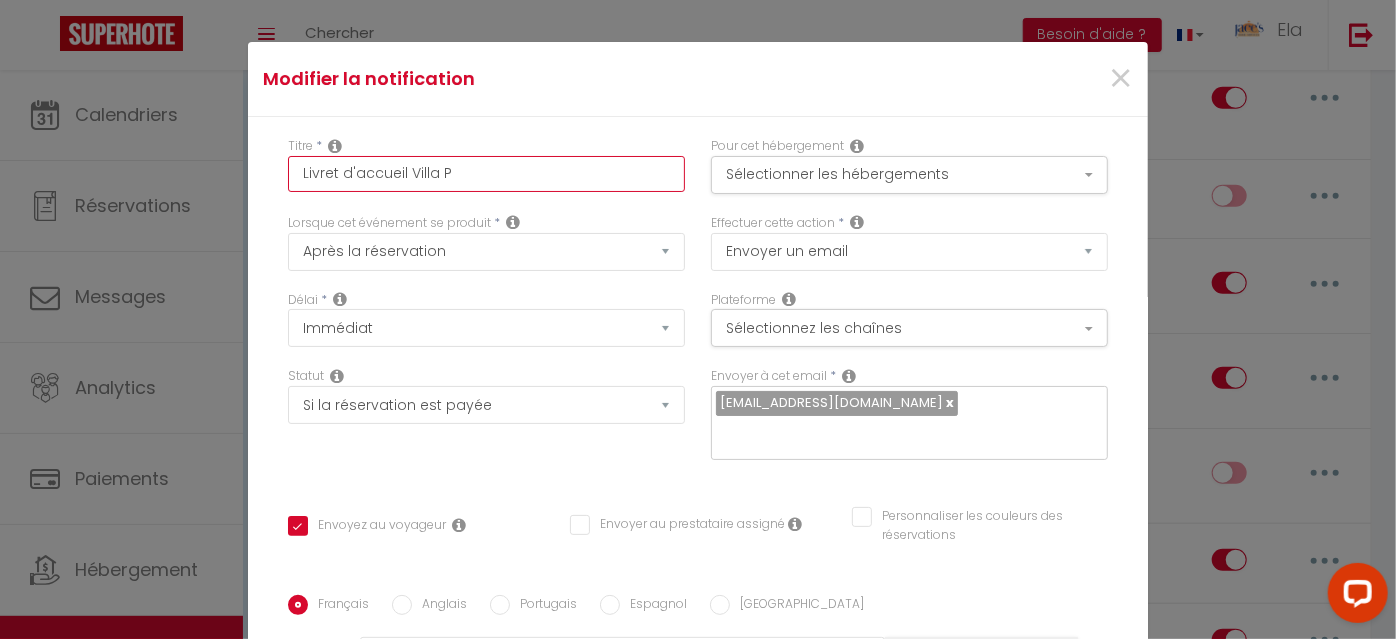checkbox on "true" 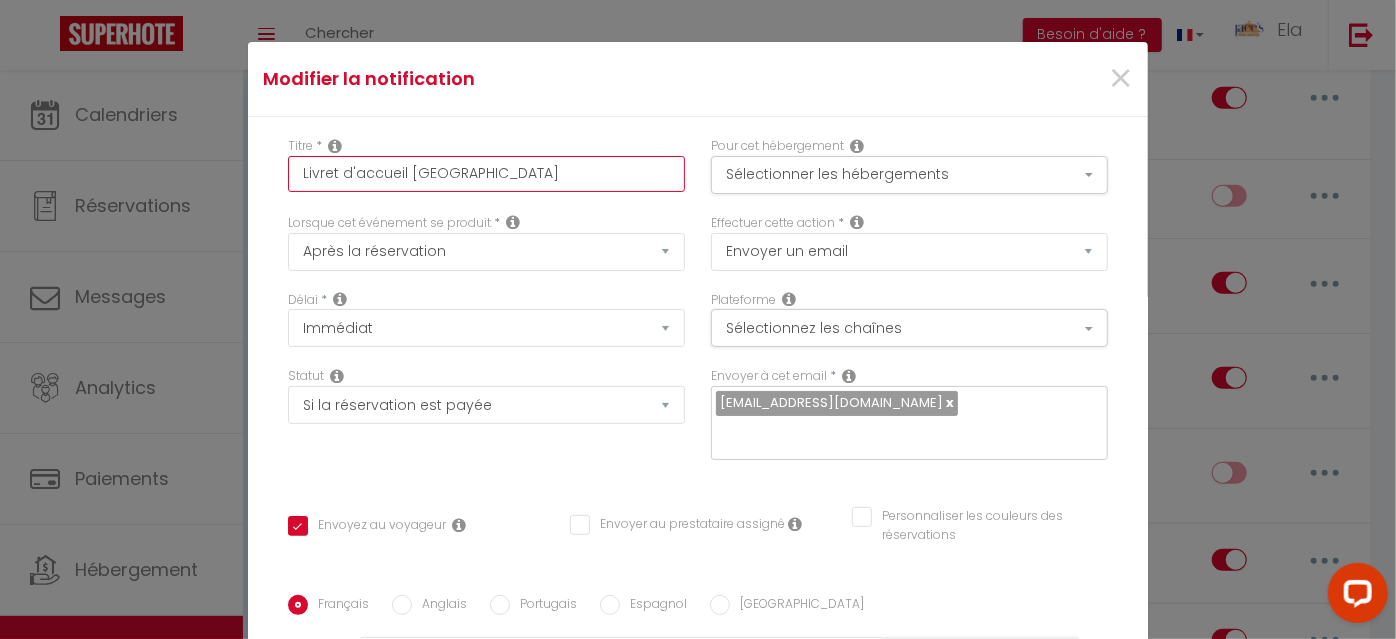 checkbox on "true" 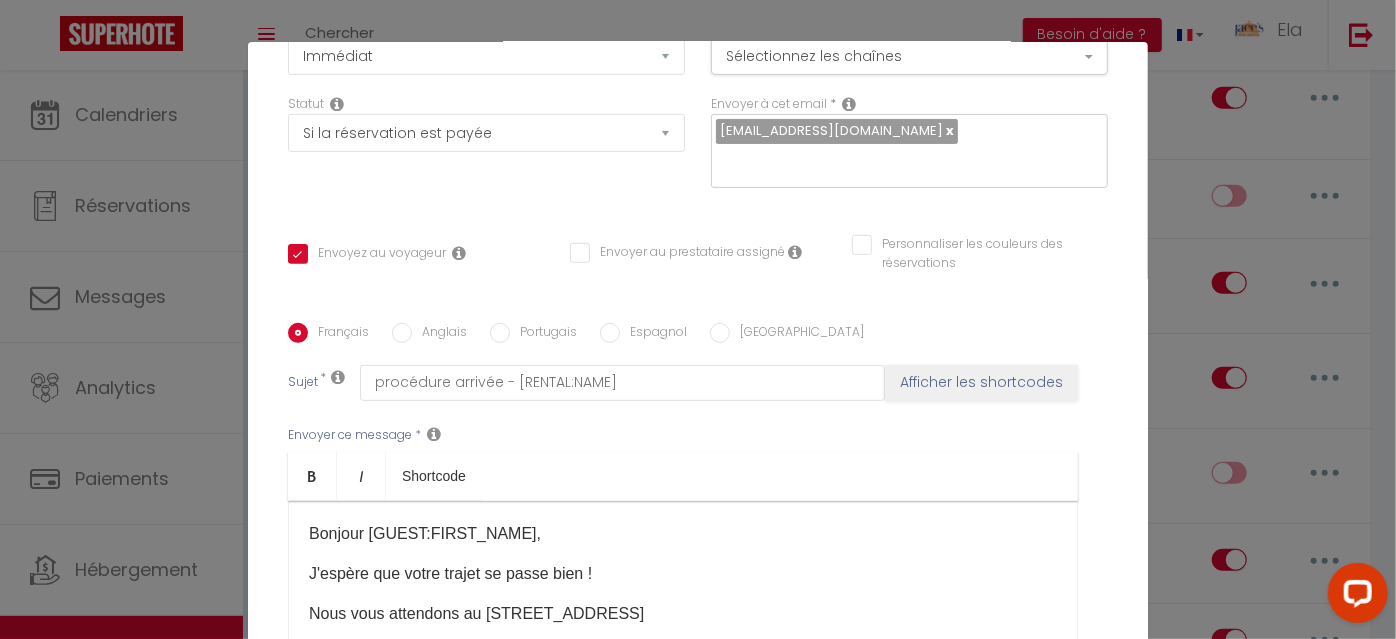 scroll, scrollTop: 274, scrollLeft: 0, axis: vertical 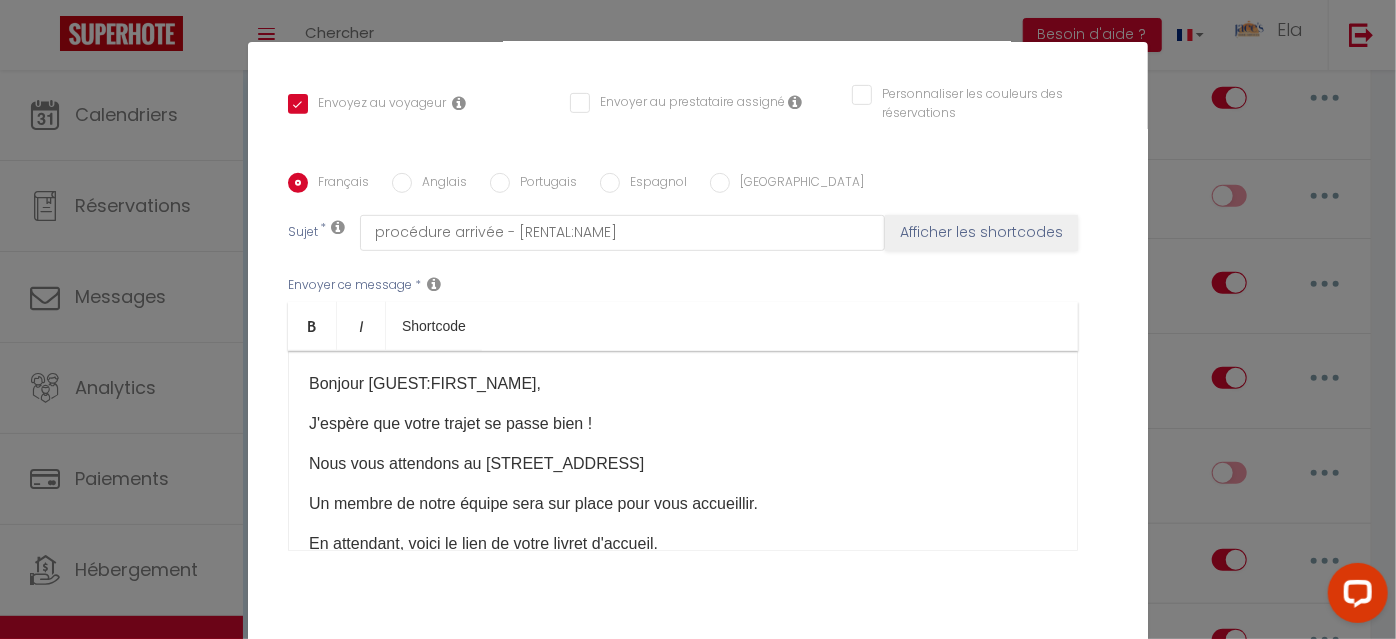 type on "Livret d'accueil Villa Paradis" 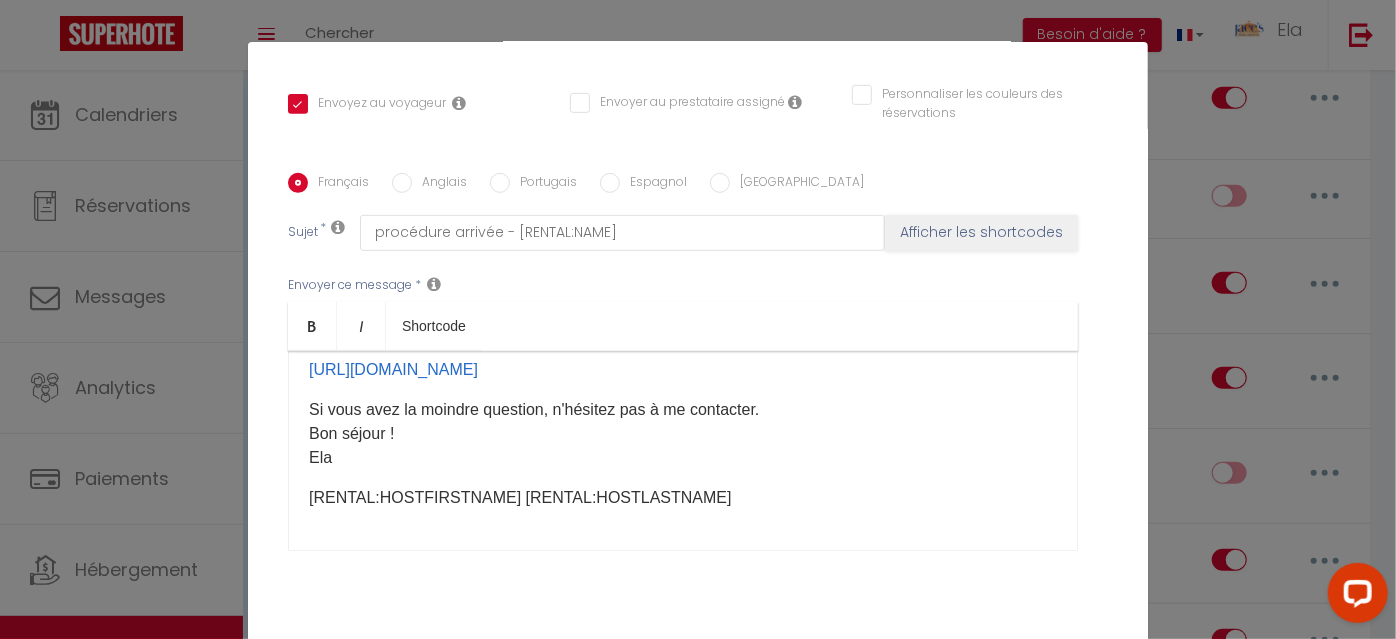 scroll, scrollTop: 218, scrollLeft: 0, axis: vertical 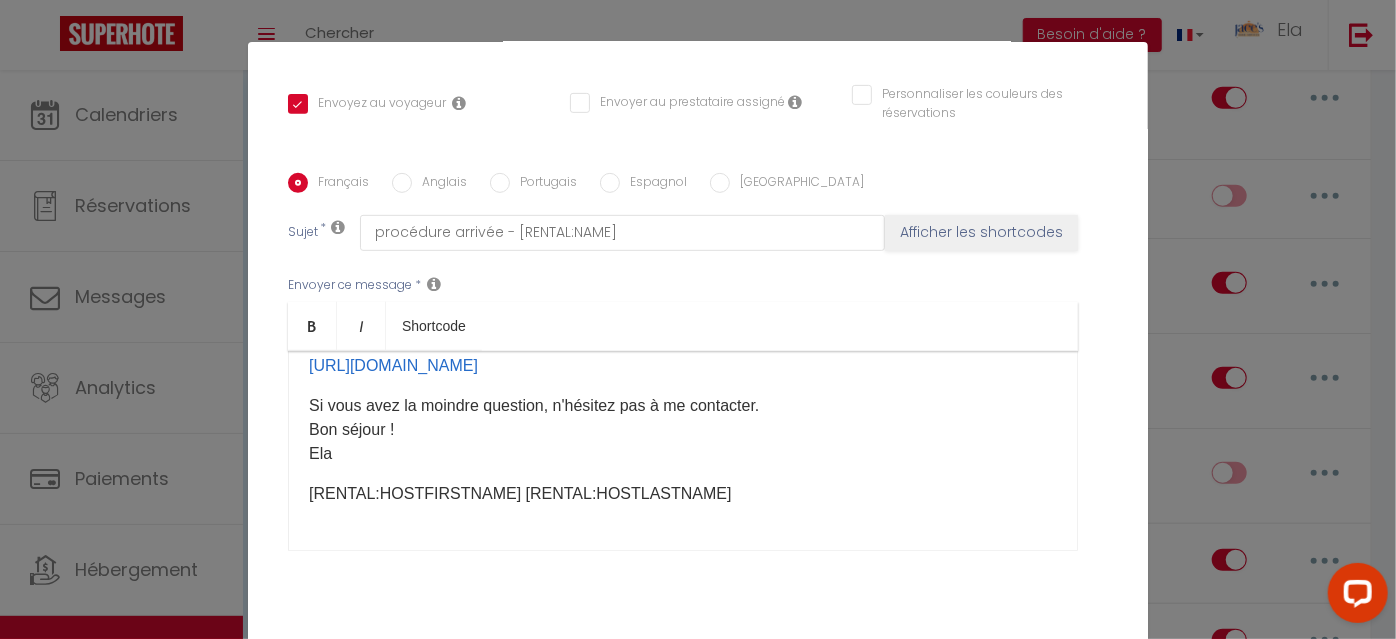 drag, startPoint x: 322, startPoint y: 384, endPoint x: 293, endPoint y: 336, distance: 56.0803 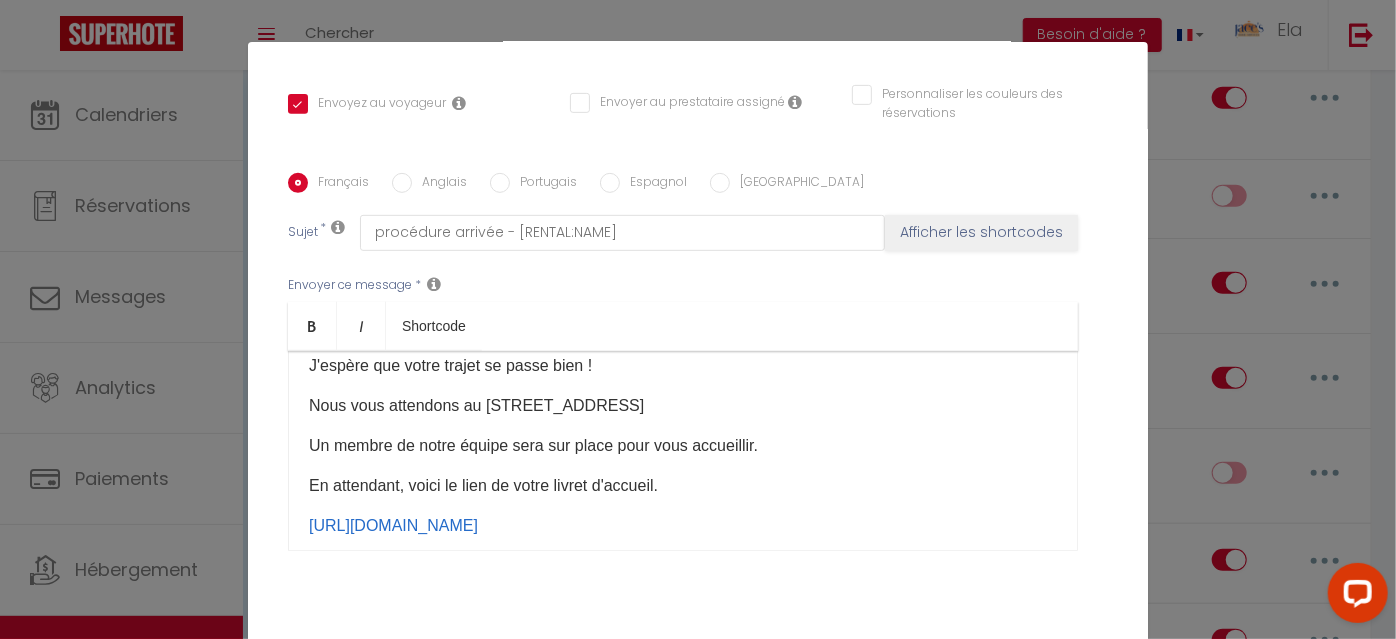 scroll, scrollTop: 49, scrollLeft: 0, axis: vertical 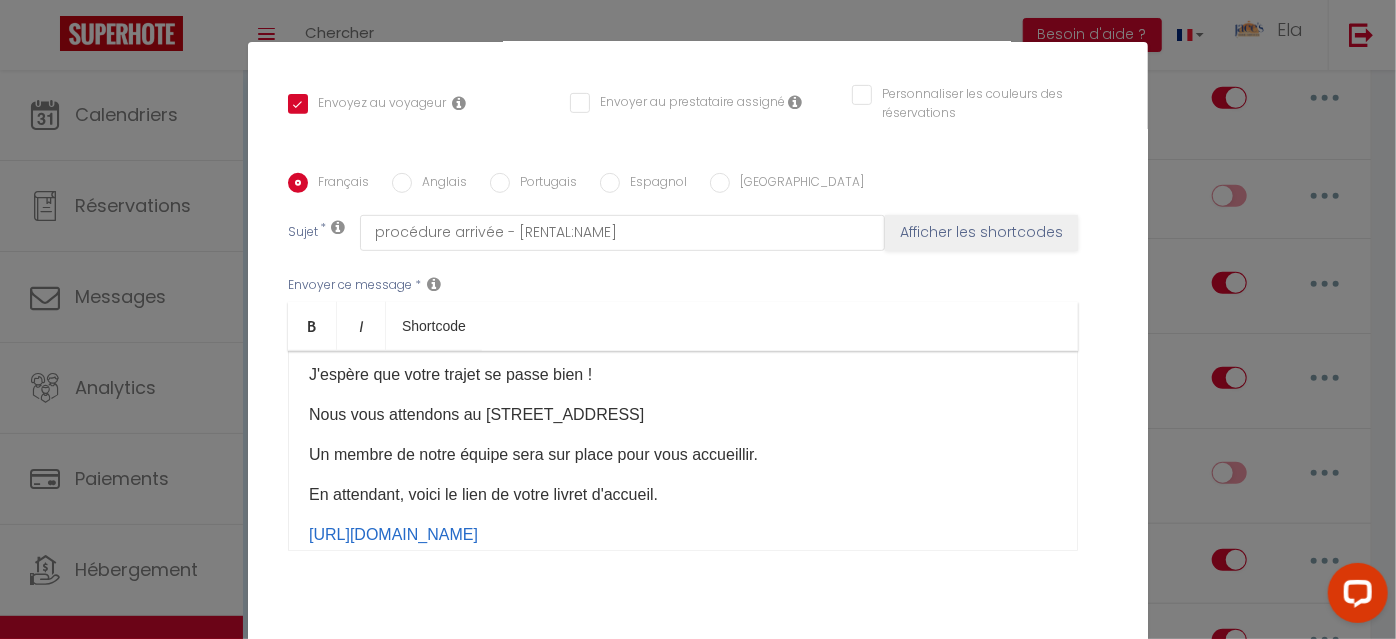 drag, startPoint x: 803, startPoint y: 381, endPoint x: 694, endPoint y: 375, distance: 109.165016 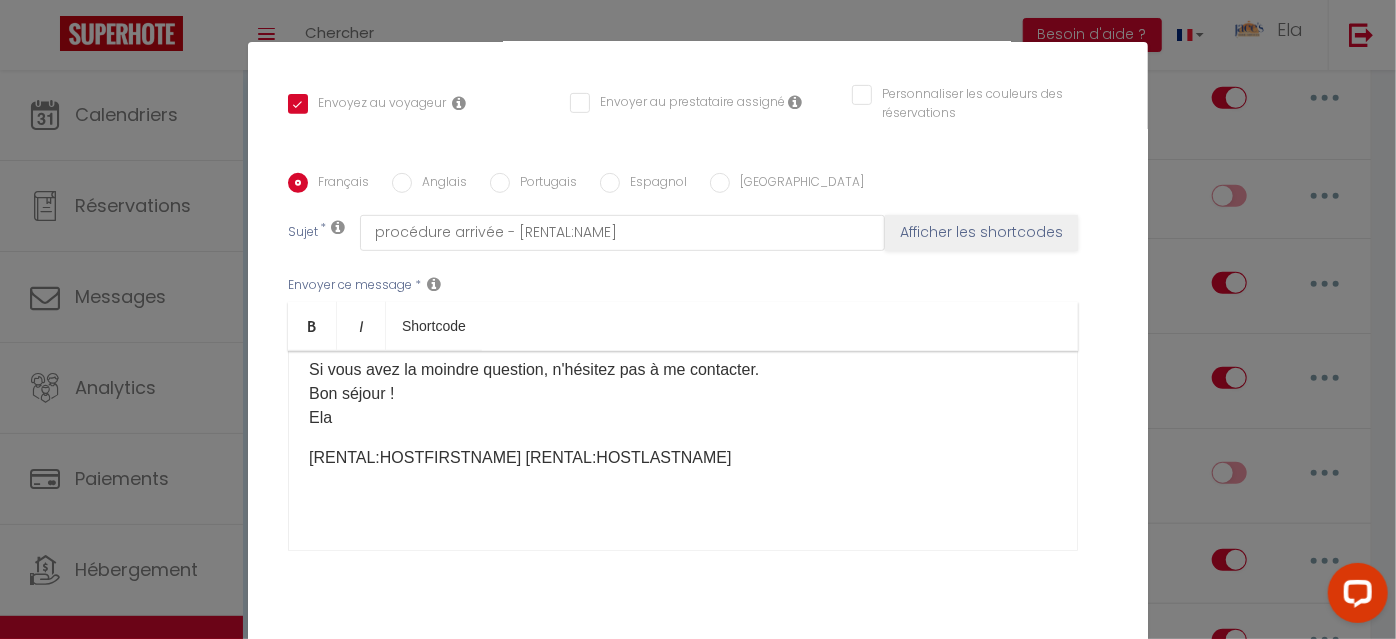 scroll, scrollTop: 301, scrollLeft: 0, axis: vertical 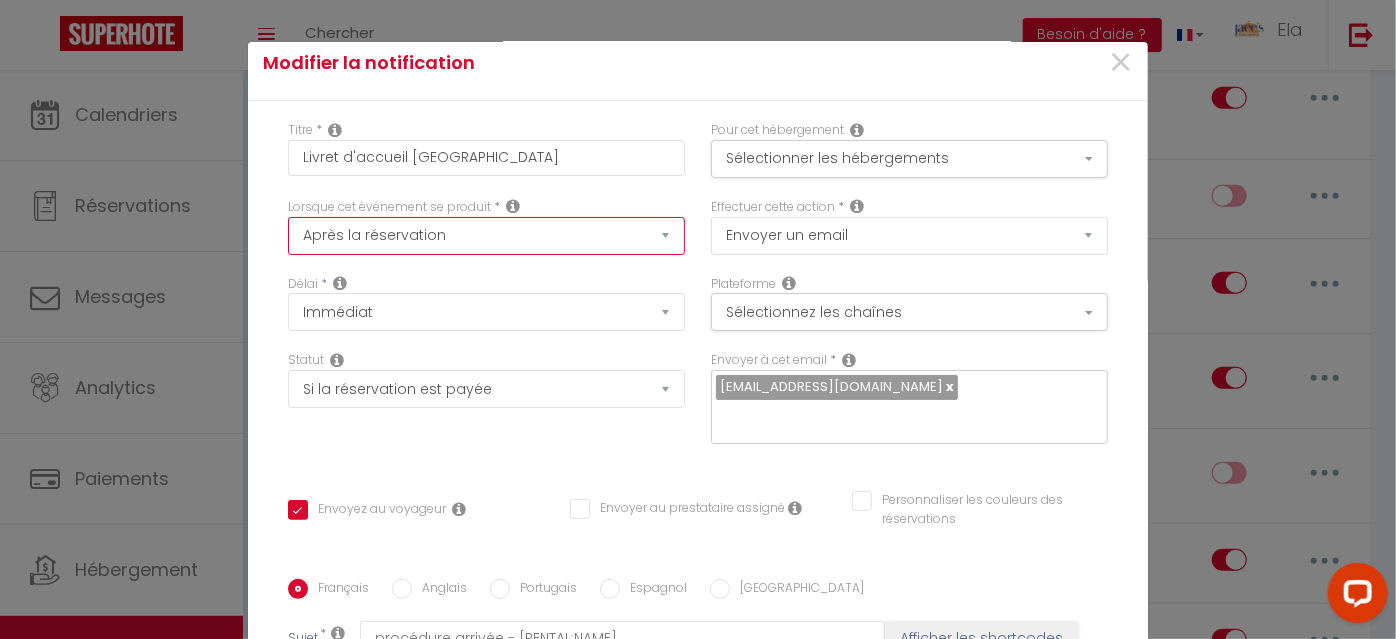 click on "Après la réservation   Avant Checkin (à partir de 12h00)   Après Checkin (à partir de 12h00)   Avant Checkout (à partir de 12h00)   Après Checkout (à partir de 12h00)   Température   Co2   Bruit sonore   Après visualisation lien paiement   Après Paiement Lien KO   Après Caution Lien KO   Après Paiement Automatique KO   Après Caution Automatique KO   Après Visualisation du Contrat   Après Signature du Contrat   Paiement OK   Après soumission formulaire bienvenue   Aprés annulation réservation   Après remboursement automatique   Date spécifique   Après Assignation   Après Désassignation   Après soumission online checkin   Caution OK" at bounding box center (486, 236) 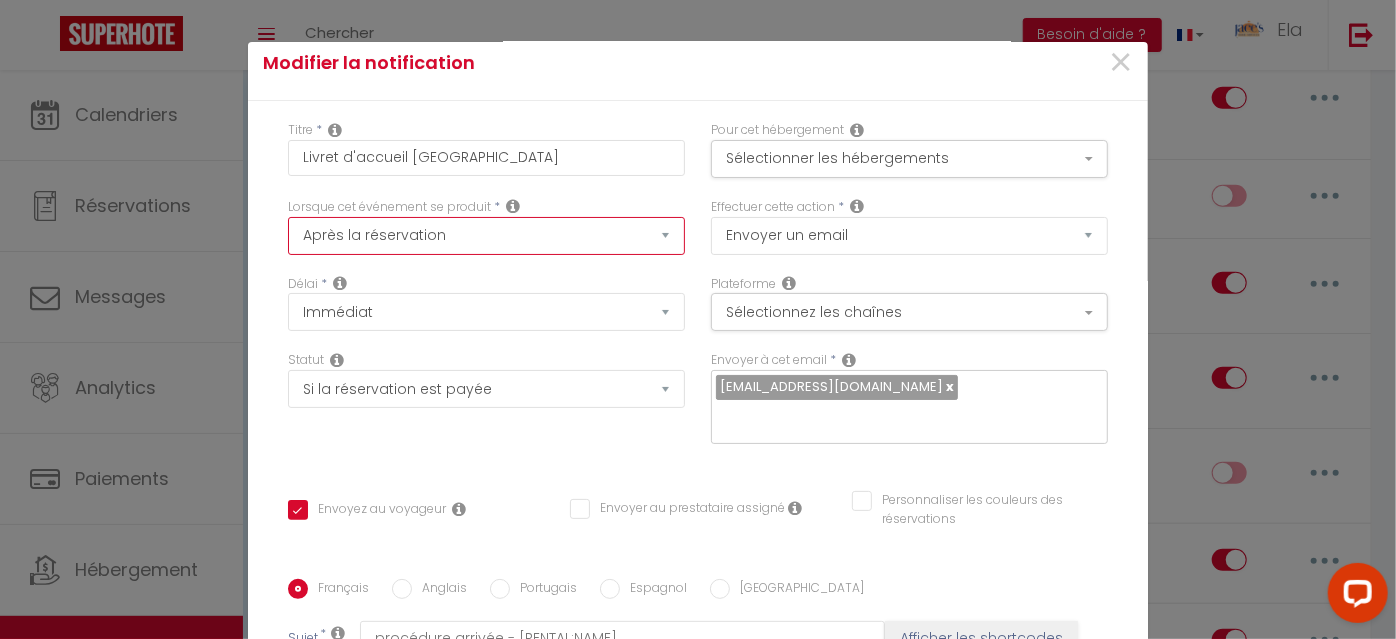 click on "Après la réservation   Avant Checkin (à partir de 12h00)   Après Checkin (à partir de 12h00)   Avant Checkout (à partir de 12h00)   Après Checkout (à partir de 12h00)   Température   Co2   Bruit sonore   Après visualisation lien paiement   Après Paiement Lien KO   Après Caution Lien KO   Après Paiement Automatique KO   Après Caution Automatique KO   Après Visualisation du Contrat   Après Signature du Contrat   Paiement OK   Après soumission formulaire bienvenue   Aprés annulation réservation   Après remboursement automatique   Date spécifique   Après Assignation   Après Désassignation   Après soumission online checkin   Caution OK" at bounding box center [486, 236] 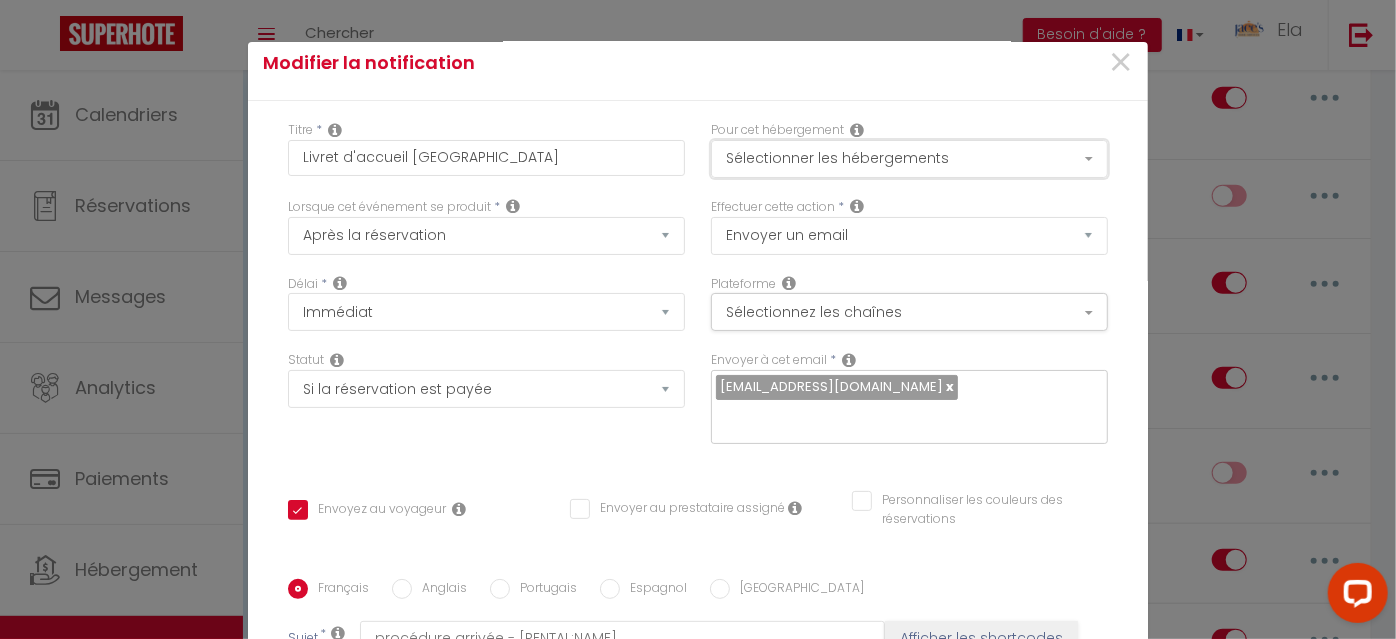 click on "Sélectionner les hébergements" at bounding box center (909, 159) 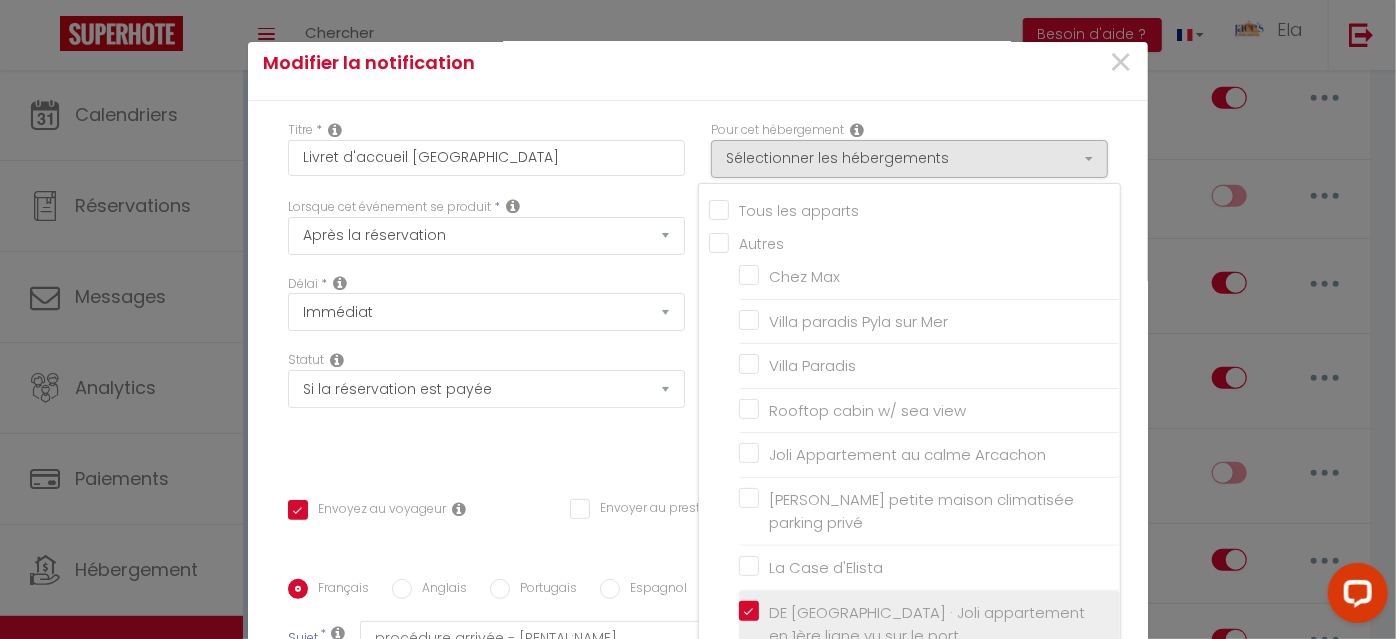 click on "DE LOS ANGELES  · Joli appartement en 1ère ligne vu sur le port" at bounding box center [933, 624] 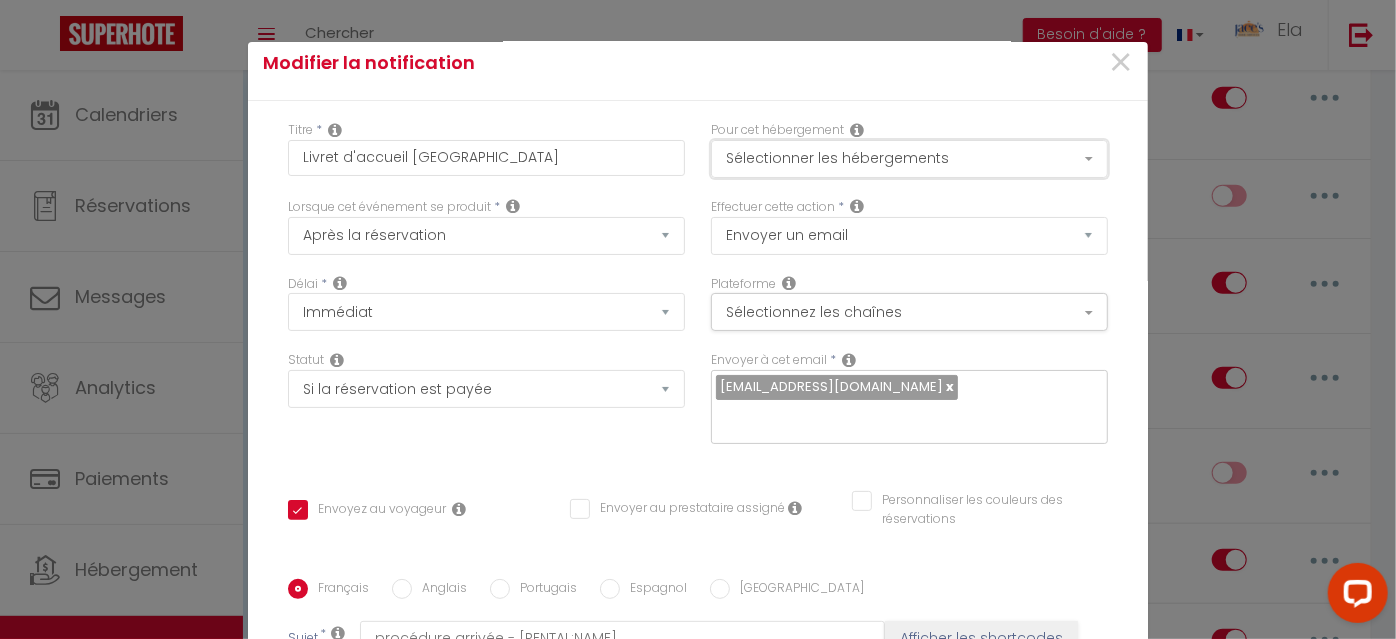 click on "Sélectionner les hébergements" at bounding box center [909, 159] 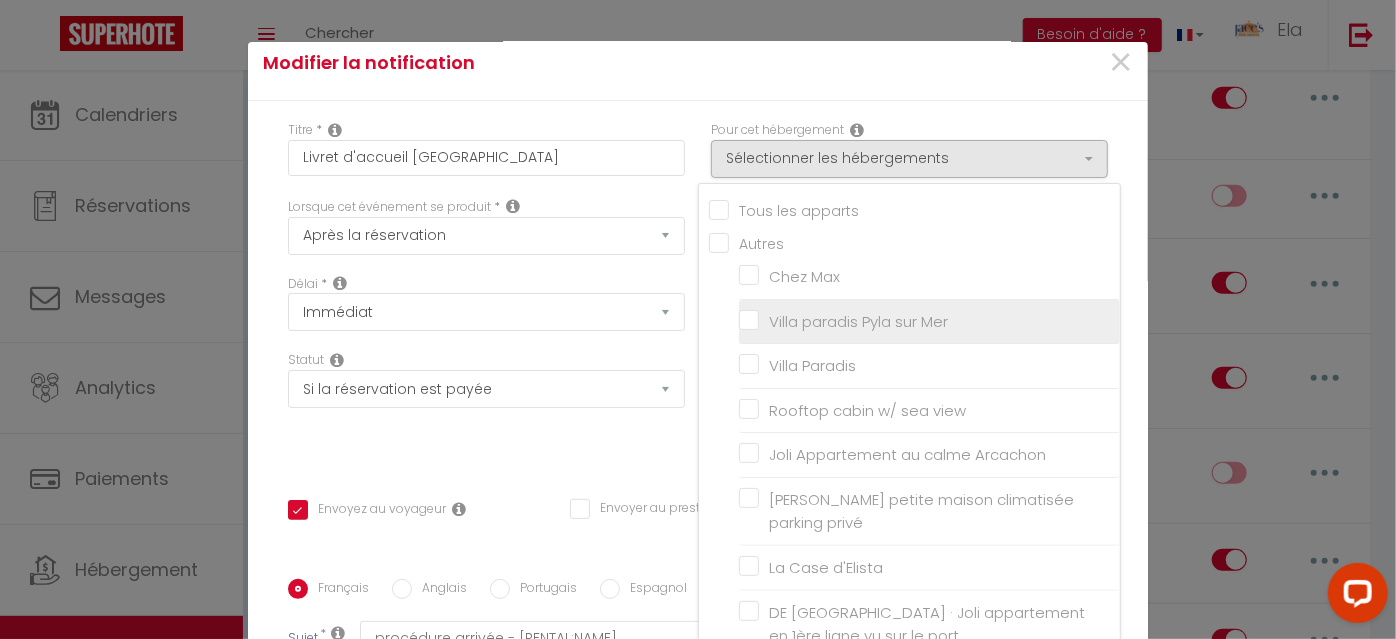 click on "Villa paradis Pyla sur Mer" at bounding box center [929, 321] 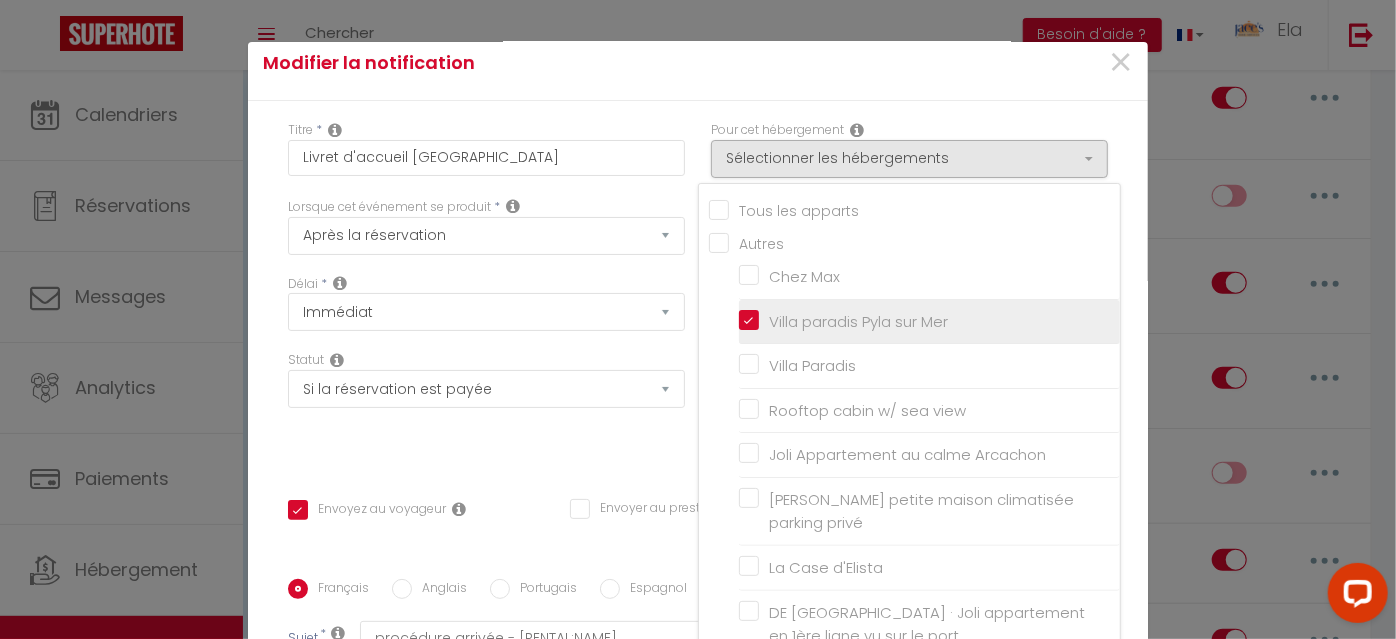 checkbox on "false" 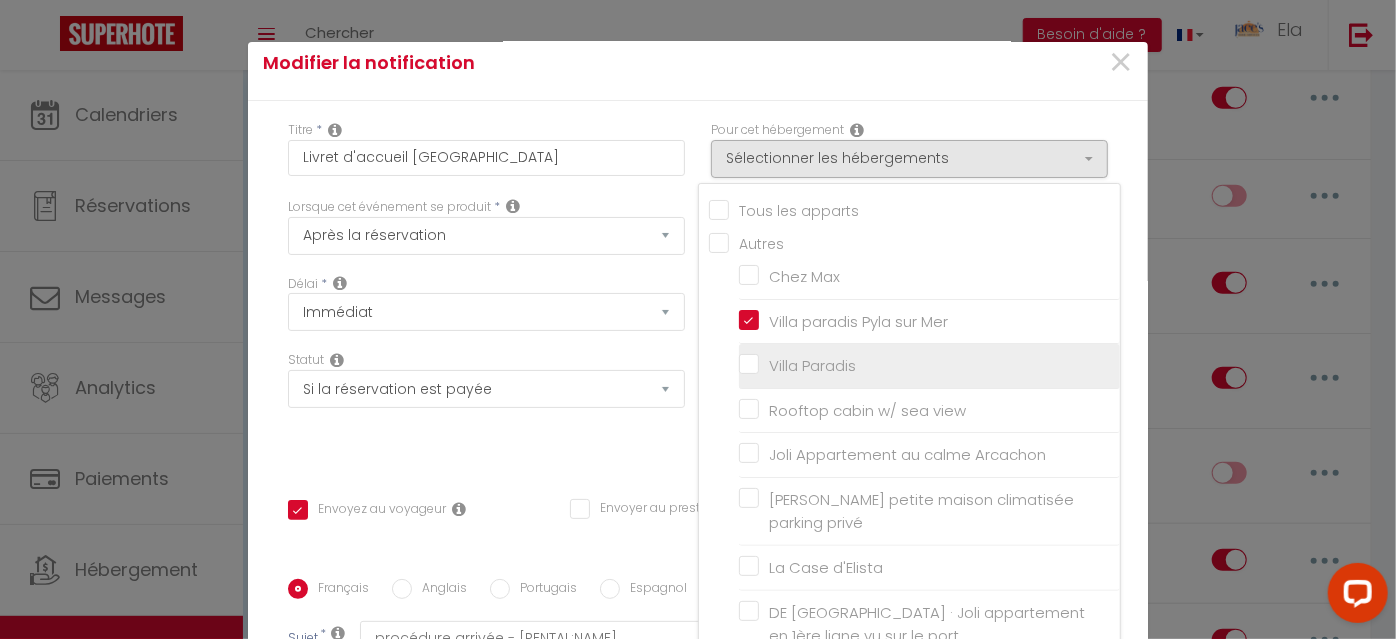 click on "Villa Paradis" at bounding box center [929, 366] 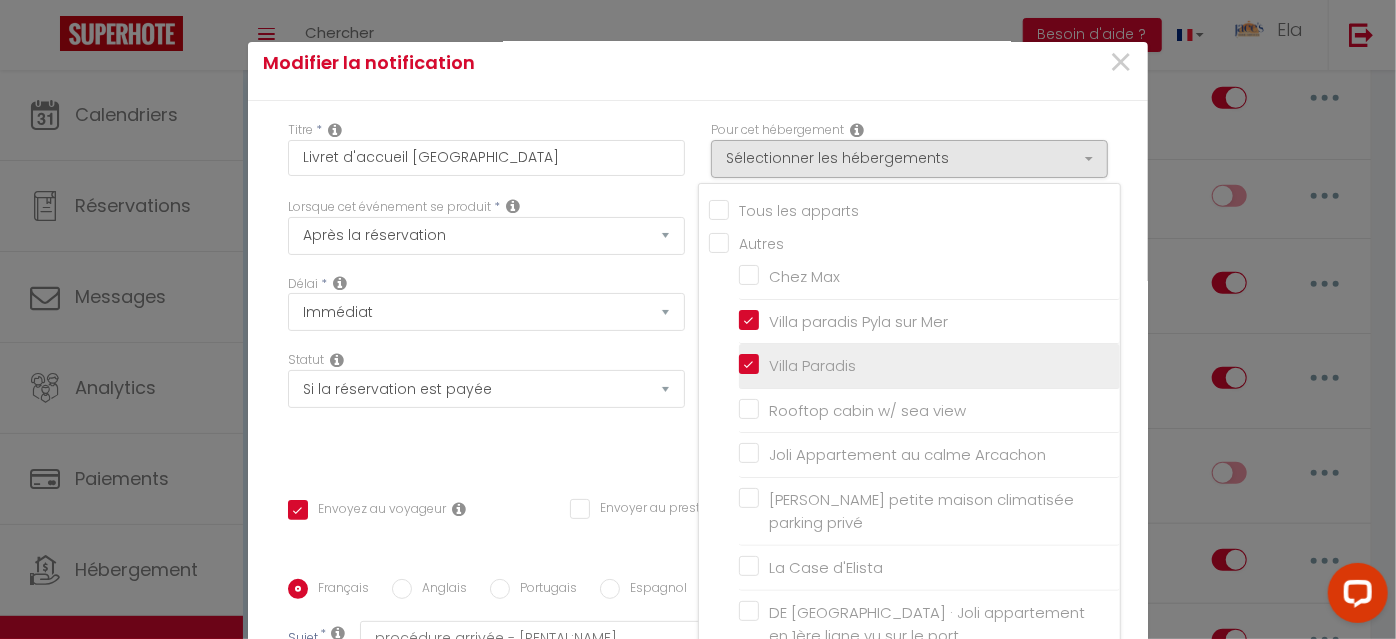 checkbox on "false" 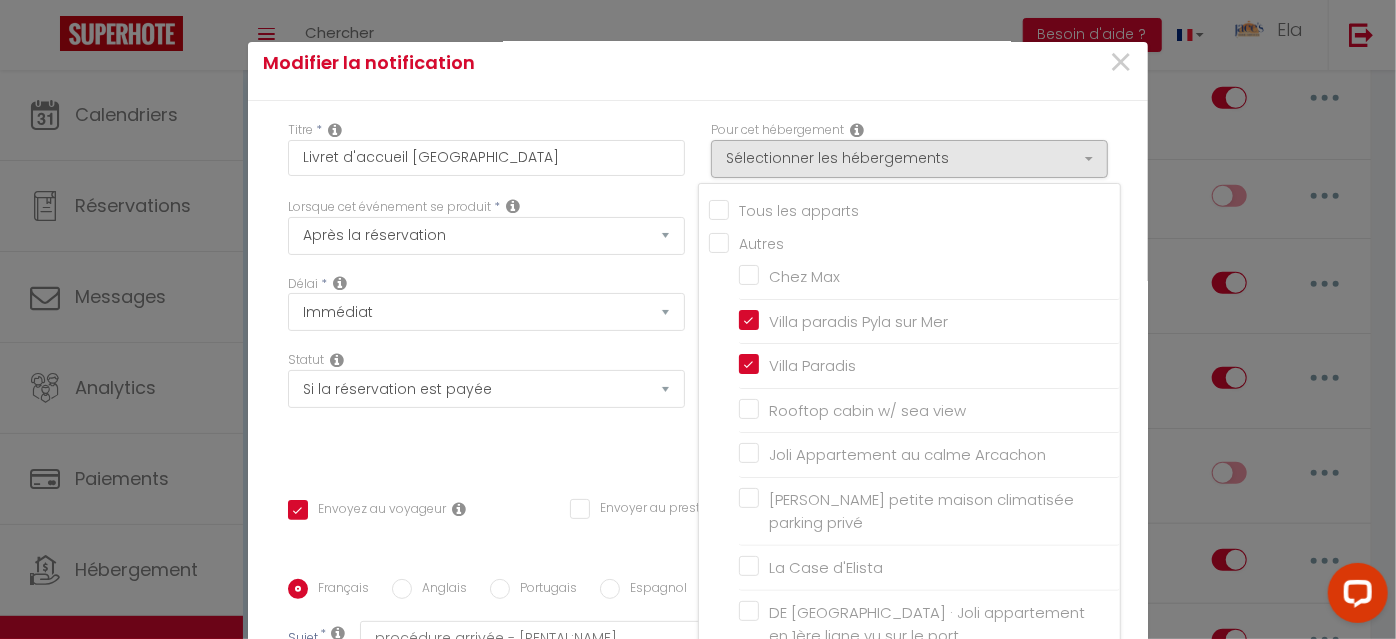 click on "Modifier la notification" at bounding box center (548, 63) 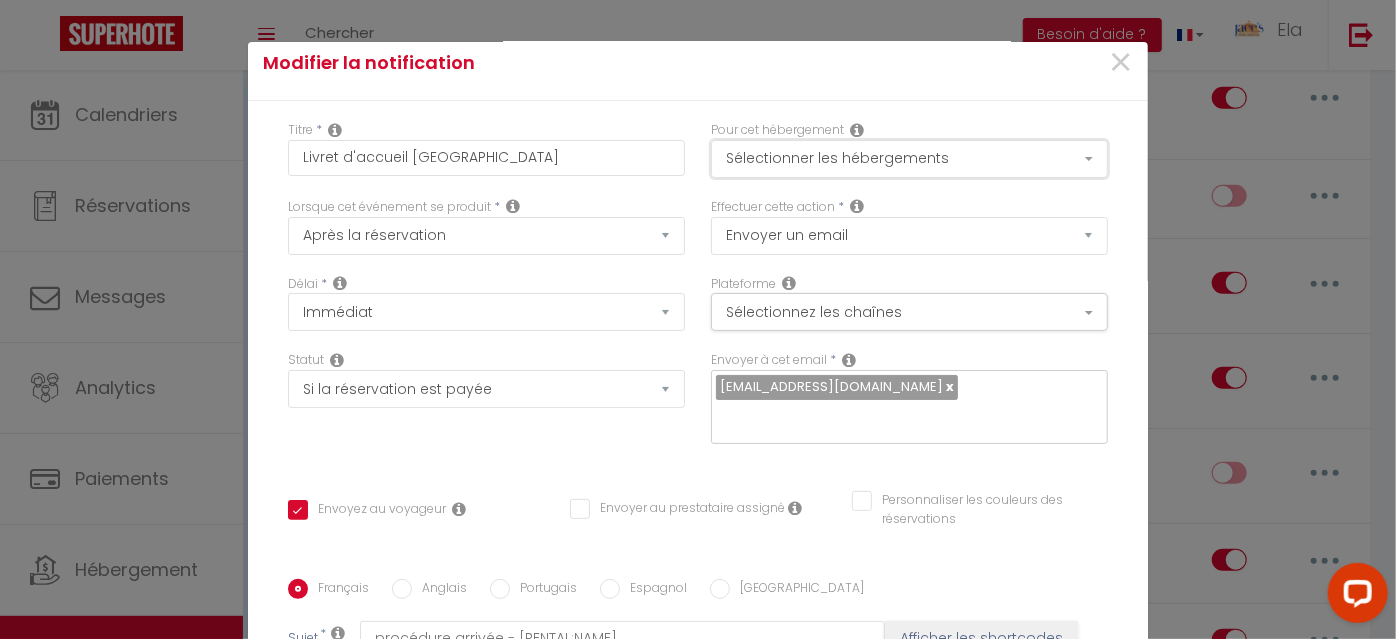 click on "Sélectionner les hébergements" at bounding box center (909, 159) 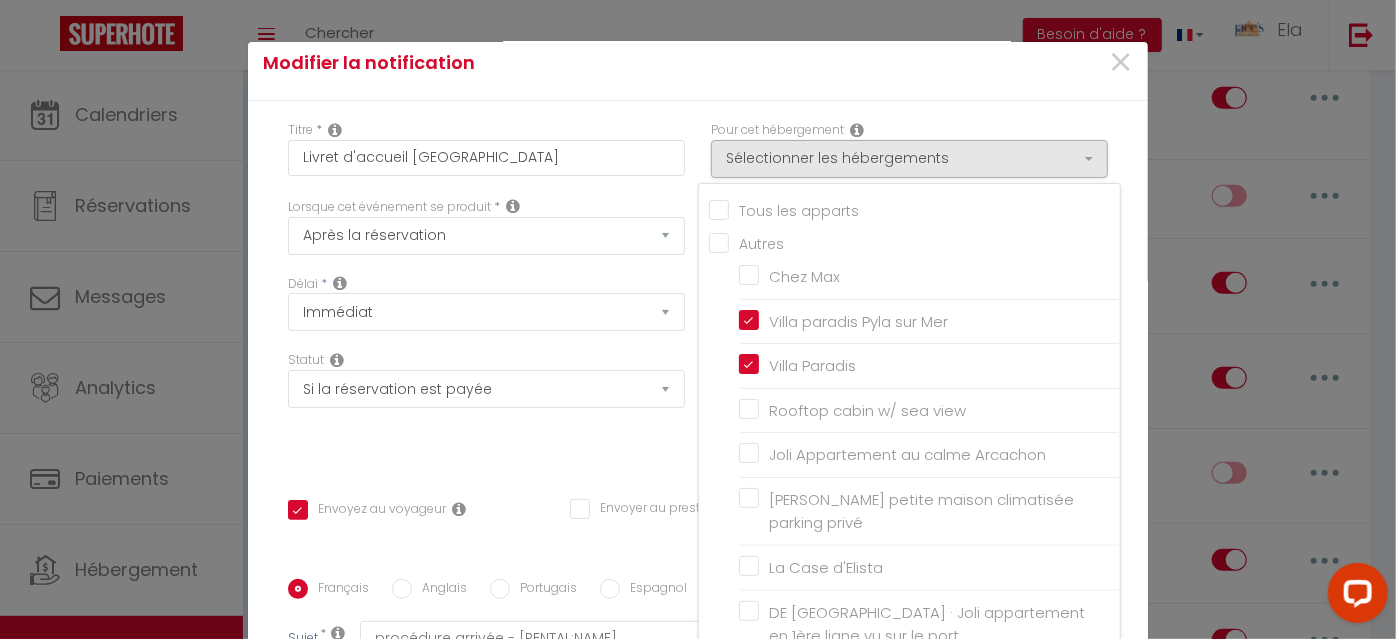 click on "×" at bounding box center [996, 63] 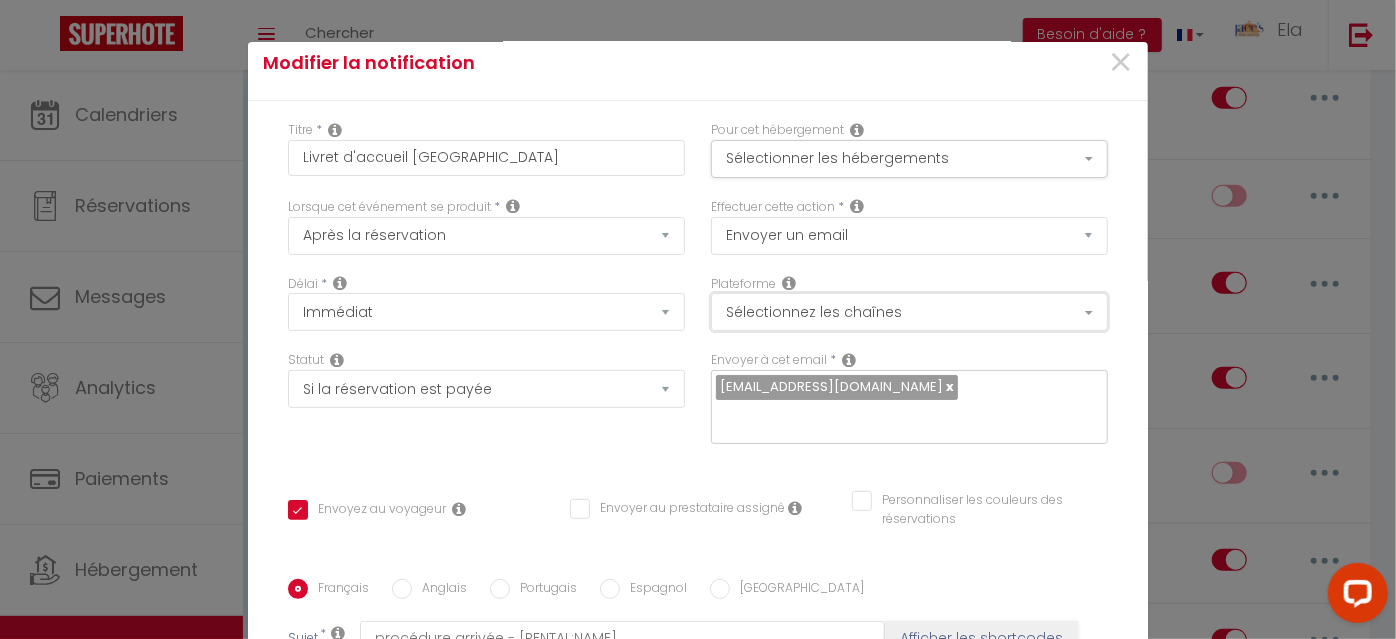 click on "Sélectionnez les chaînes" at bounding box center [909, 312] 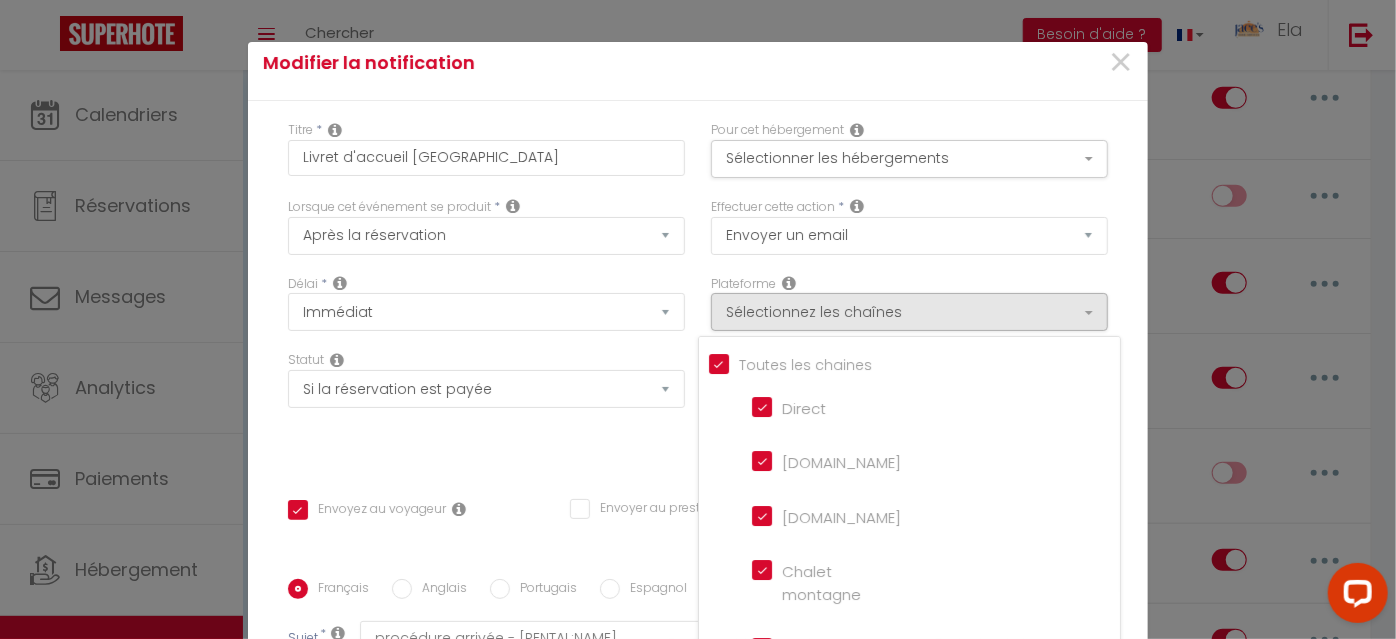 click on "Modifier la notification   ×" at bounding box center [698, 63] 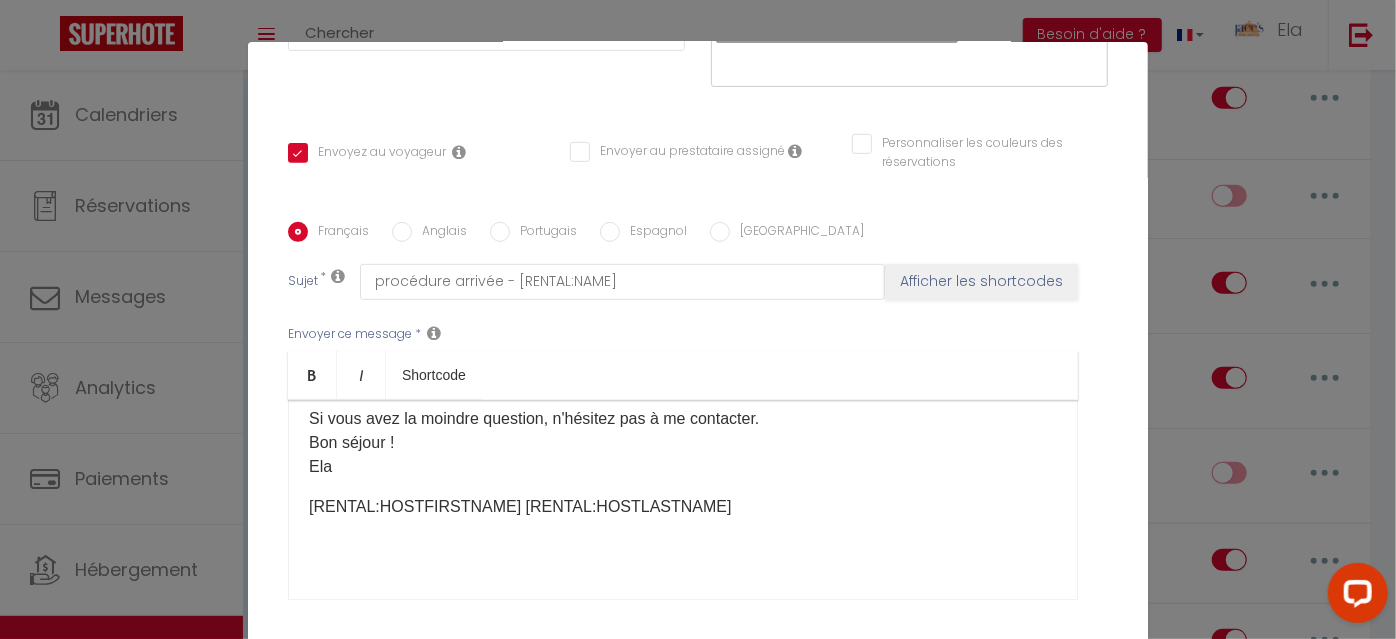 scroll, scrollTop: 422, scrollLeft: 0, axis: vertical 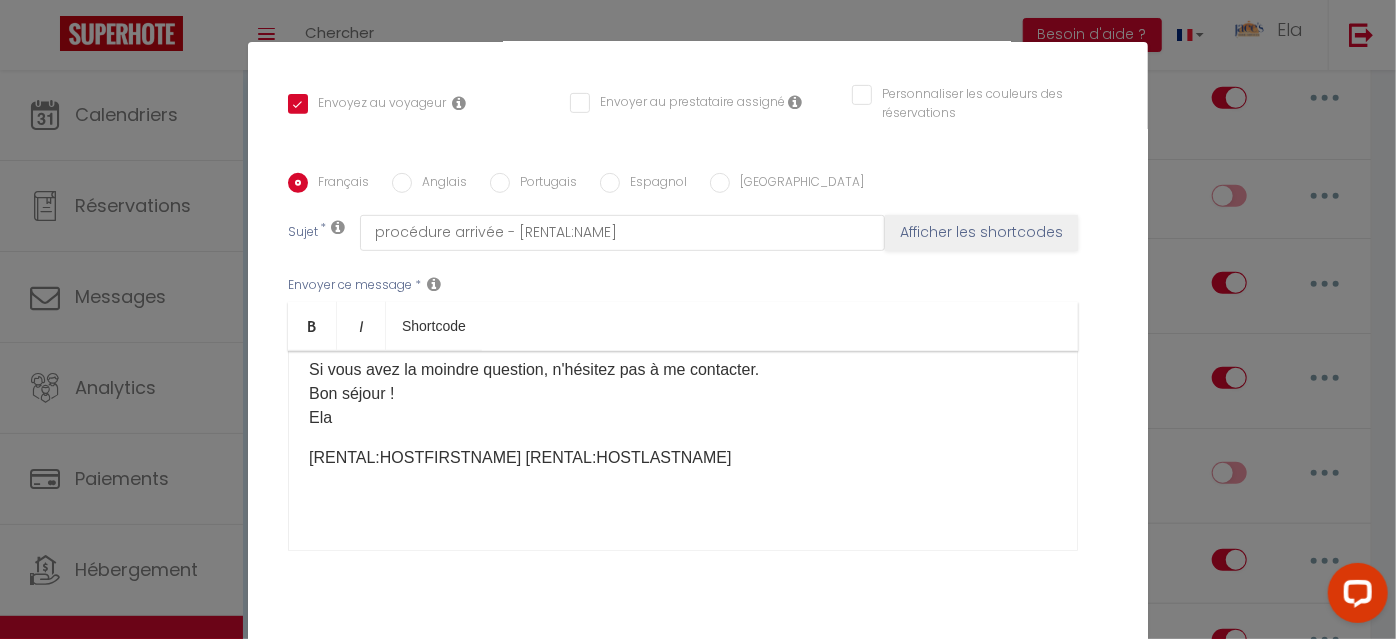 click on "Mettre à jour" at bounding box center (742, 675) 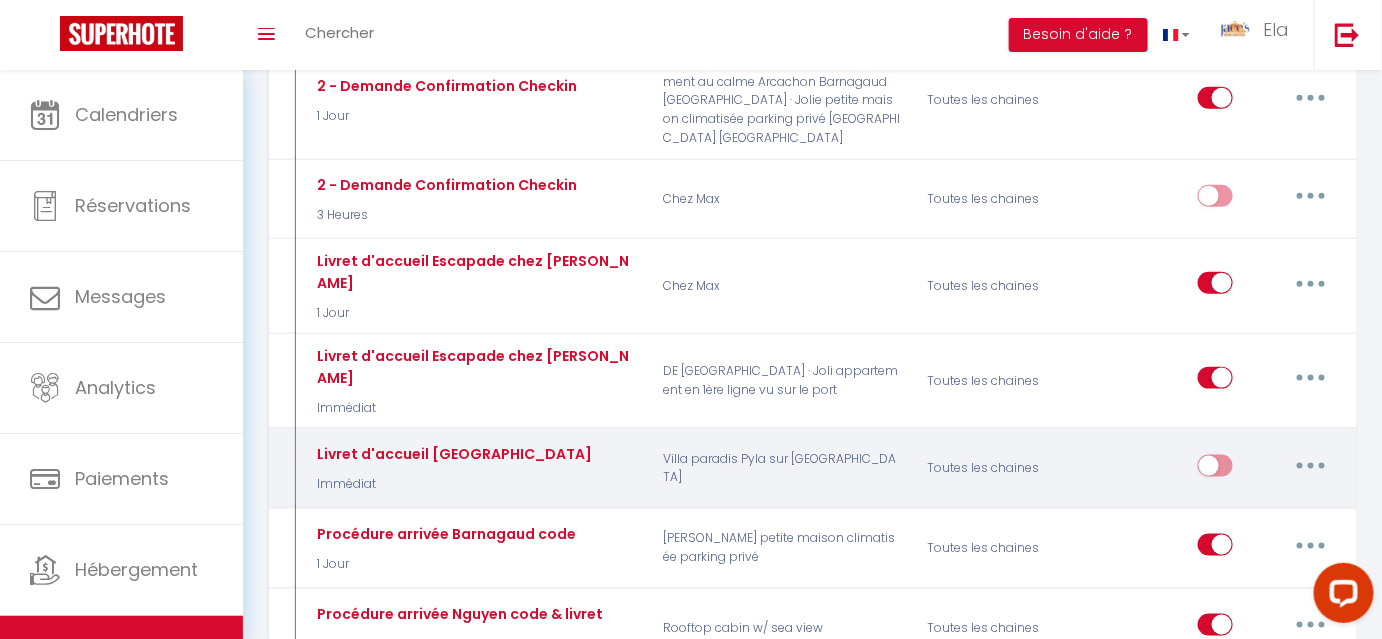 click at bounding box center [1215, 470] 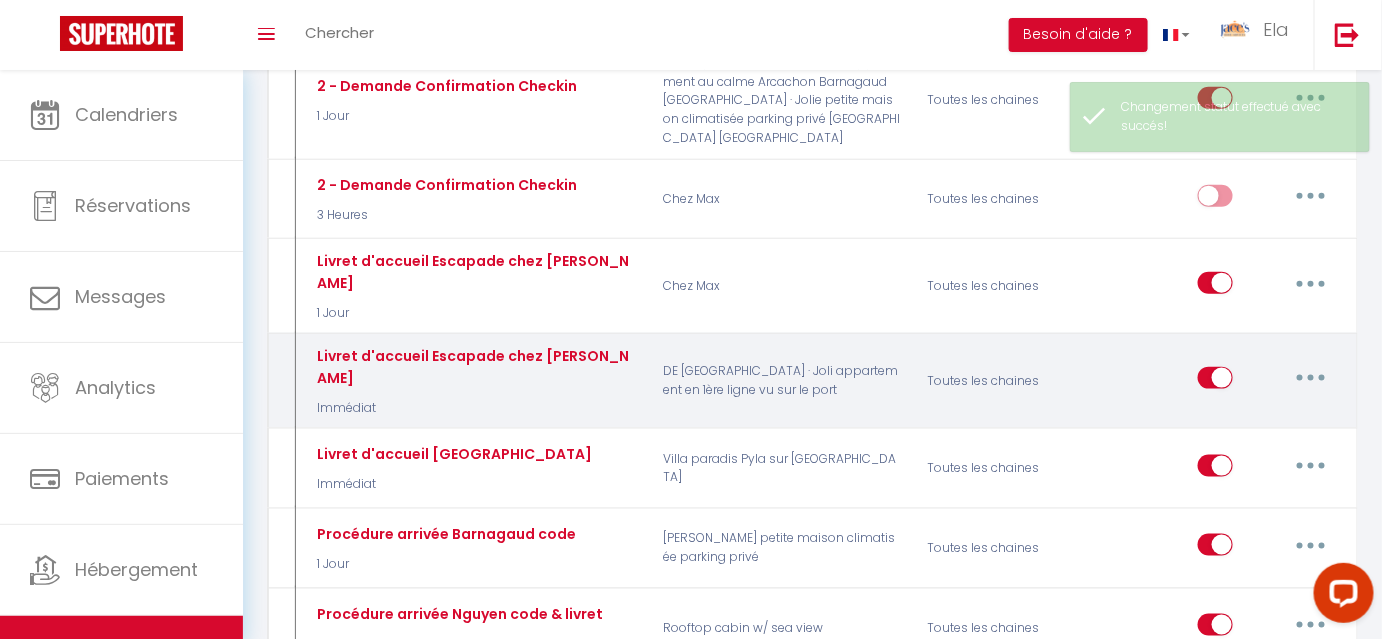 click at bounding box center (1311, 378) 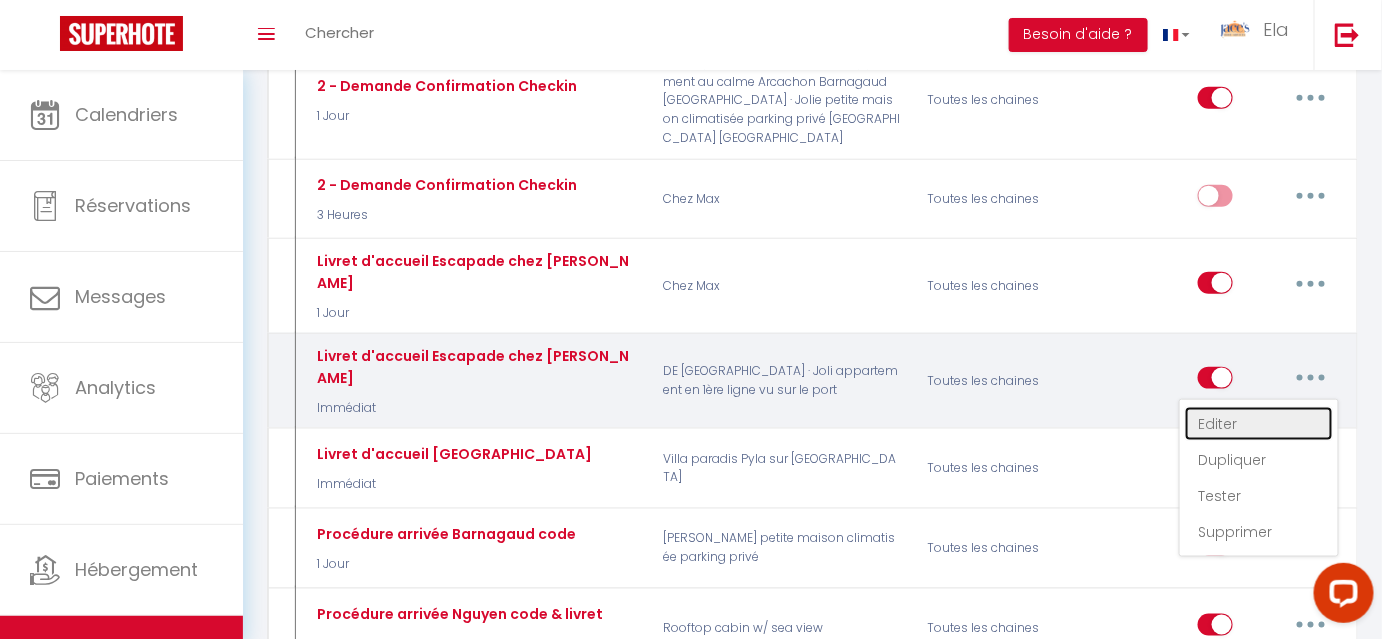 click on "Editer" at bounding box center (1259, 424) 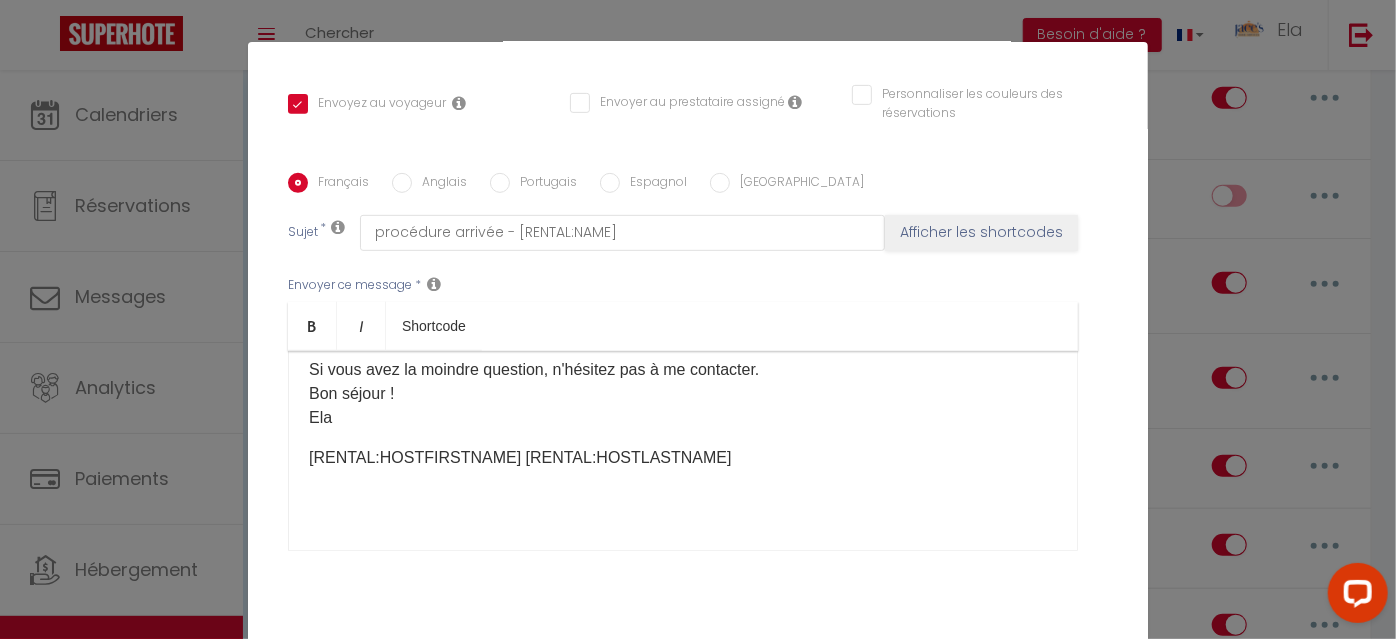 scroll, scrollTop: 0, scrollLeft: 0, axis: both 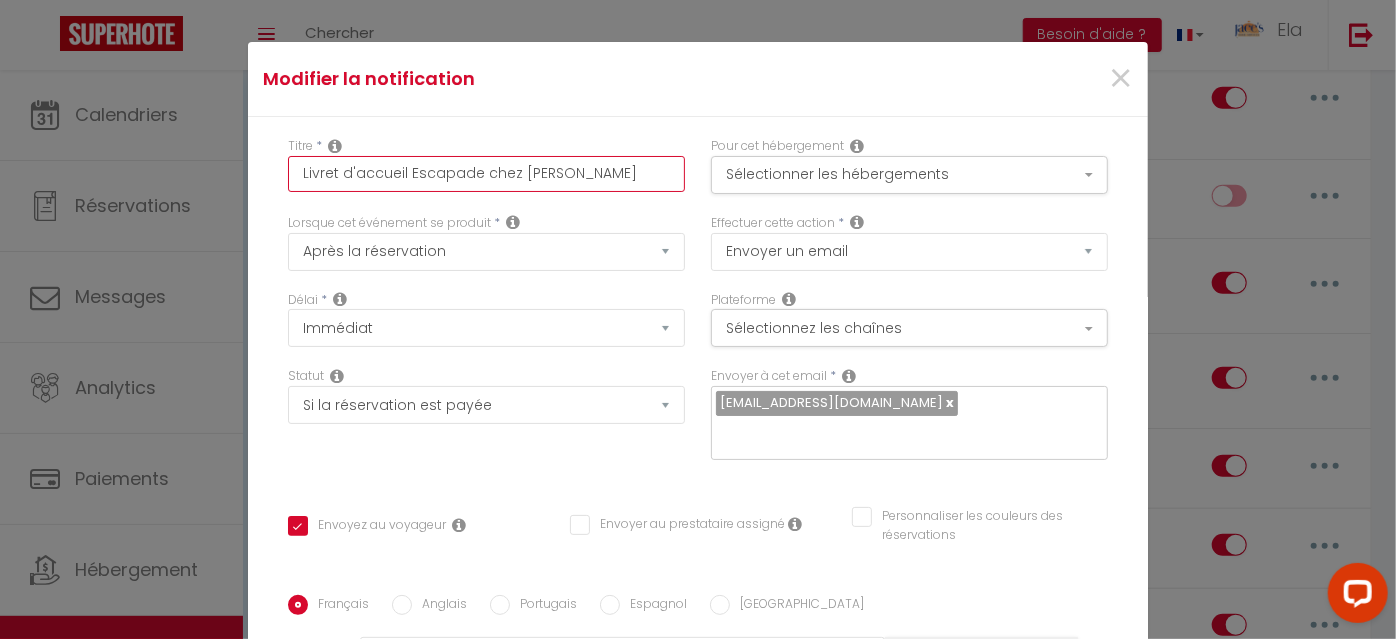 drag, startPoint x: 545, startPoint y: 168, endPoint x: 400, endPoint y: 159, distance: 145.27904 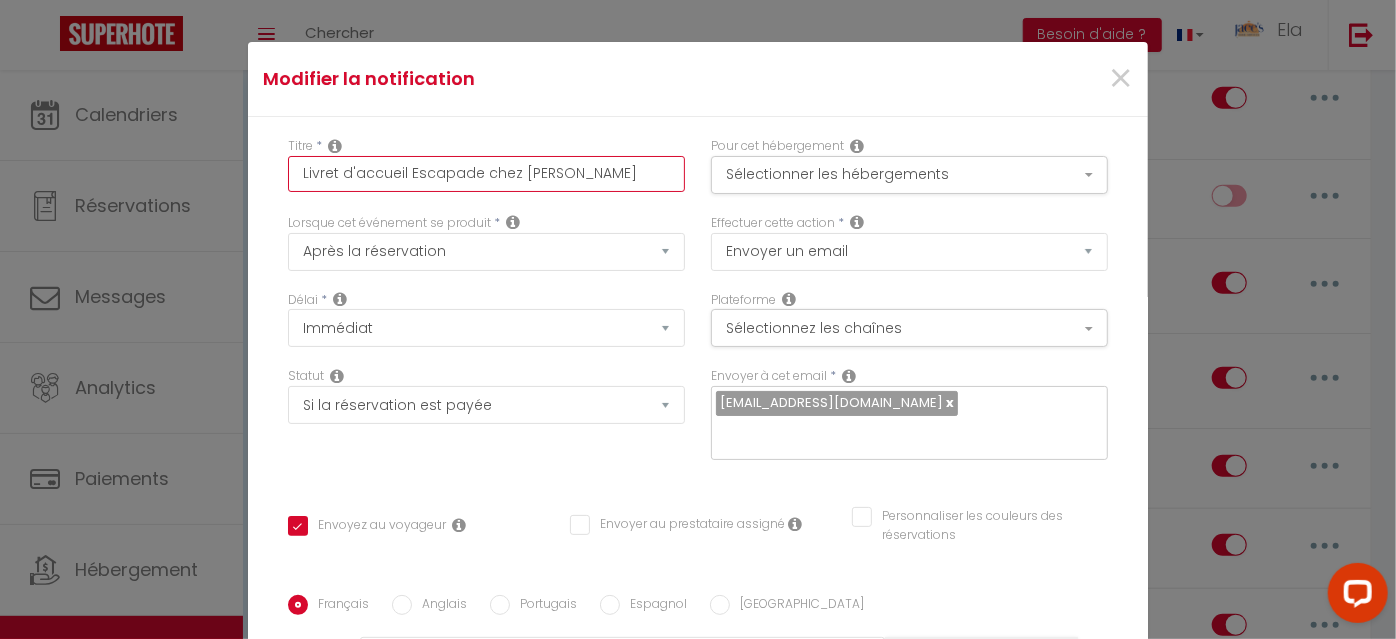type on "Livret d'accueil G" 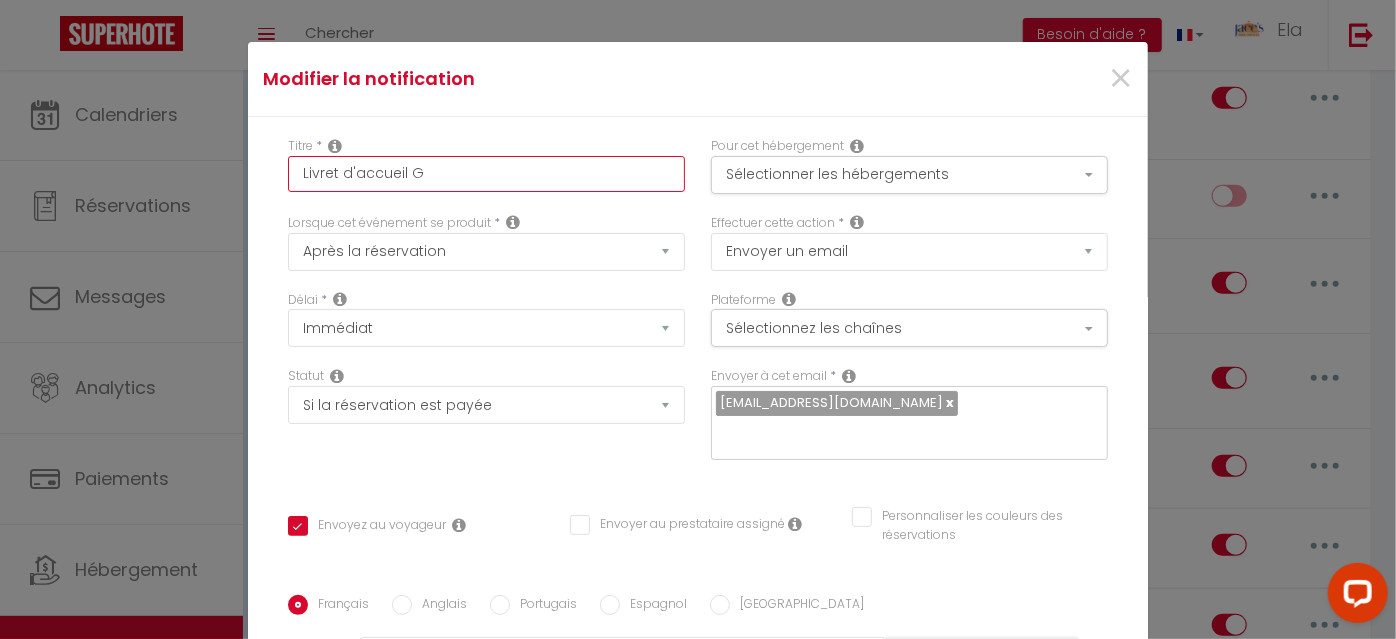 checkbox on "true" 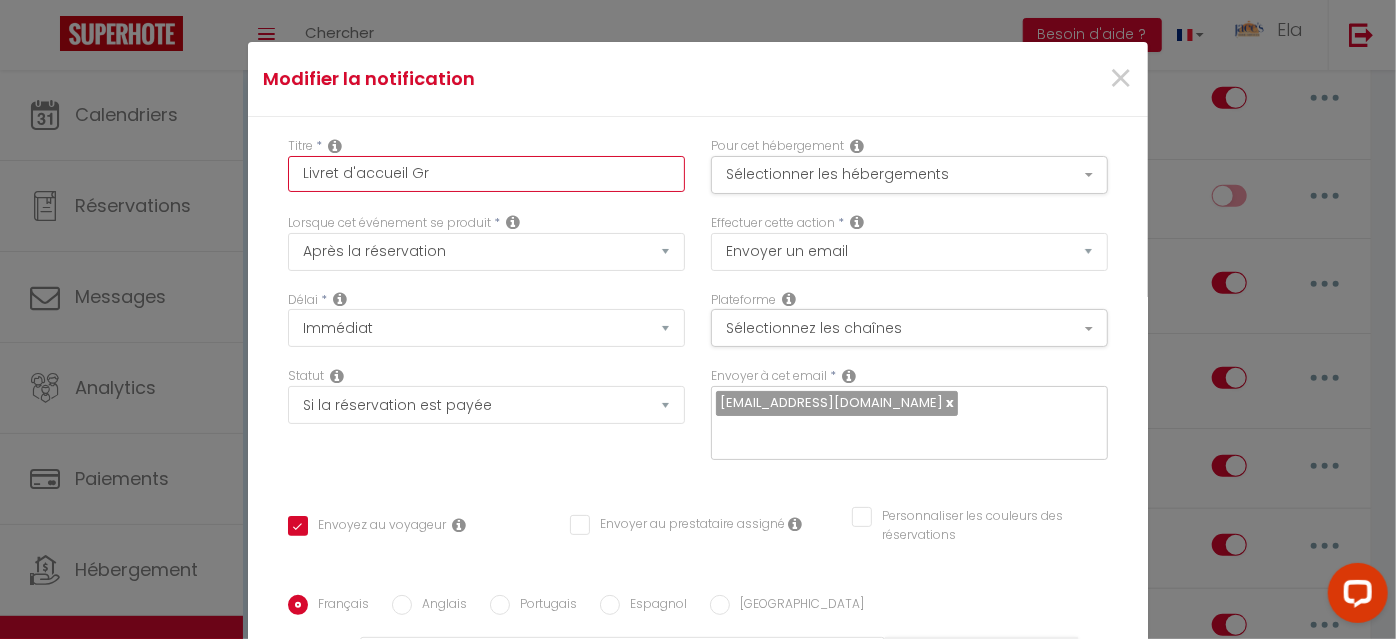 checkbox on "true" 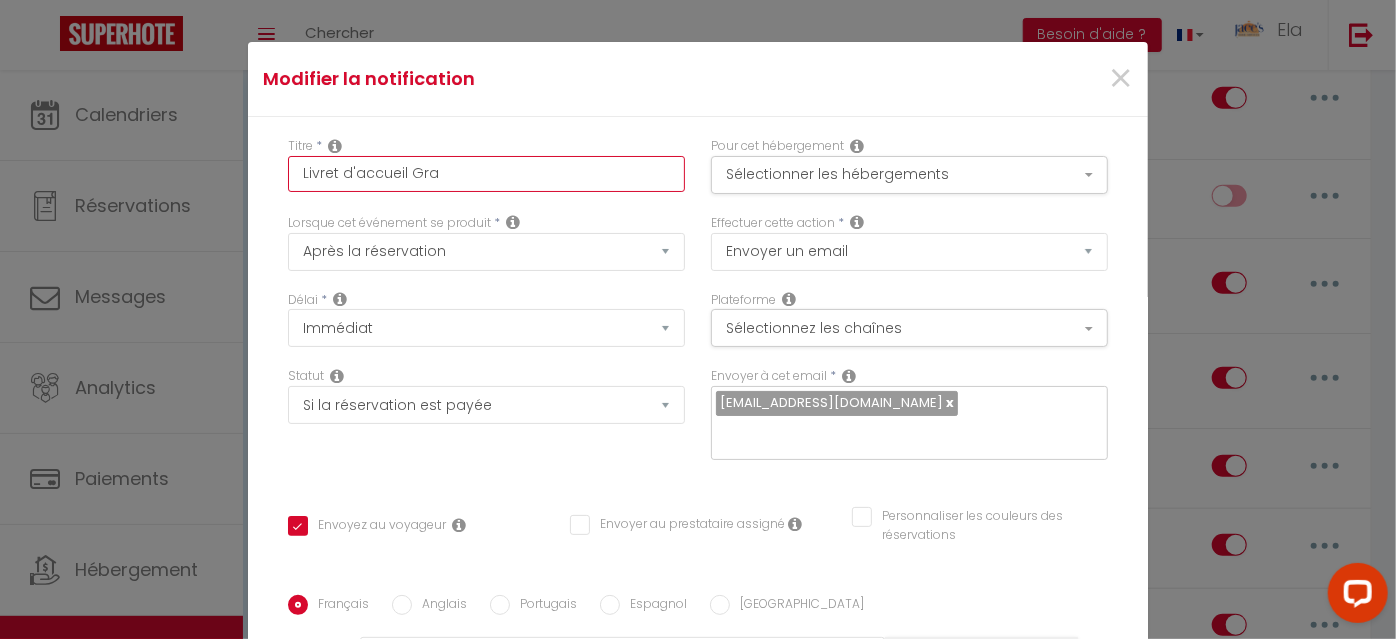 checkbox on "true" 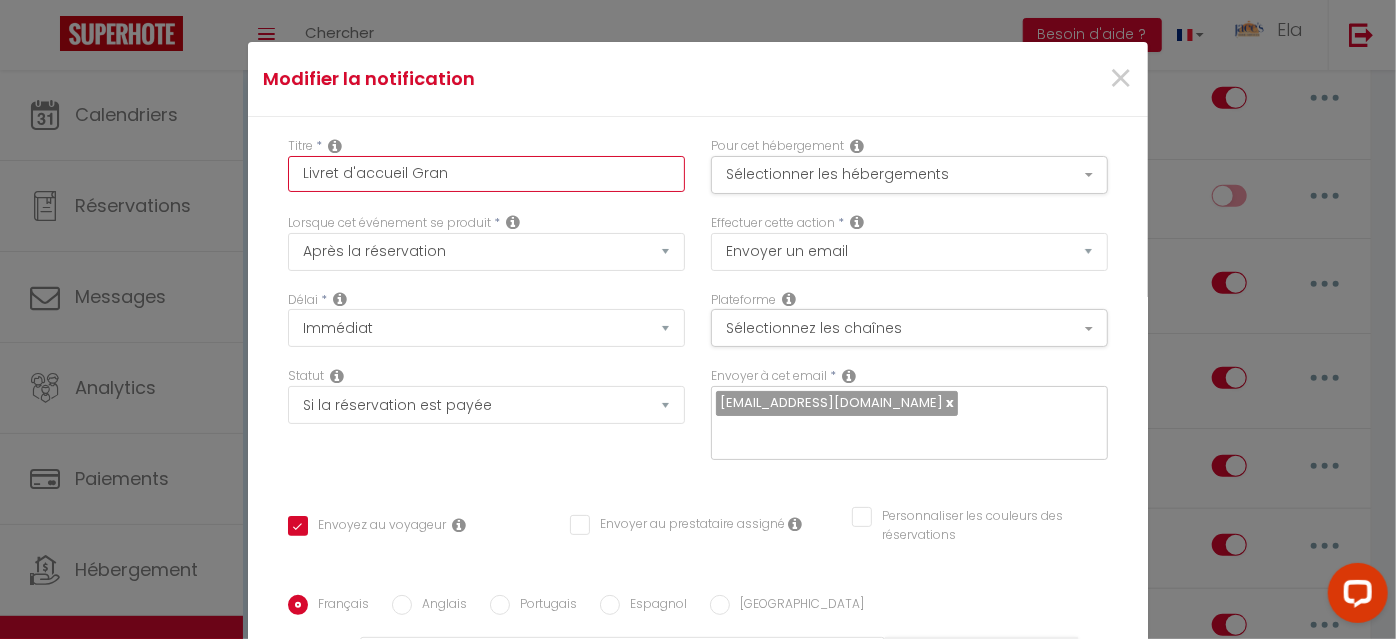 checkbox on "true" 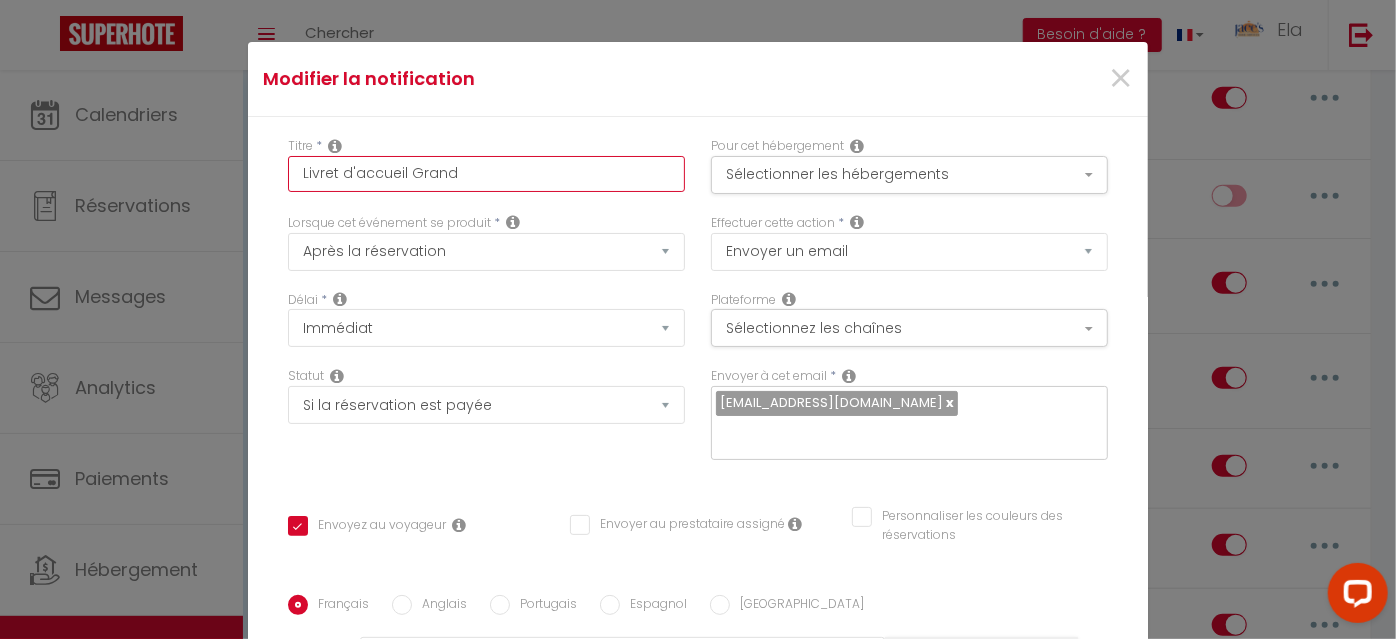 checkbox on "true" 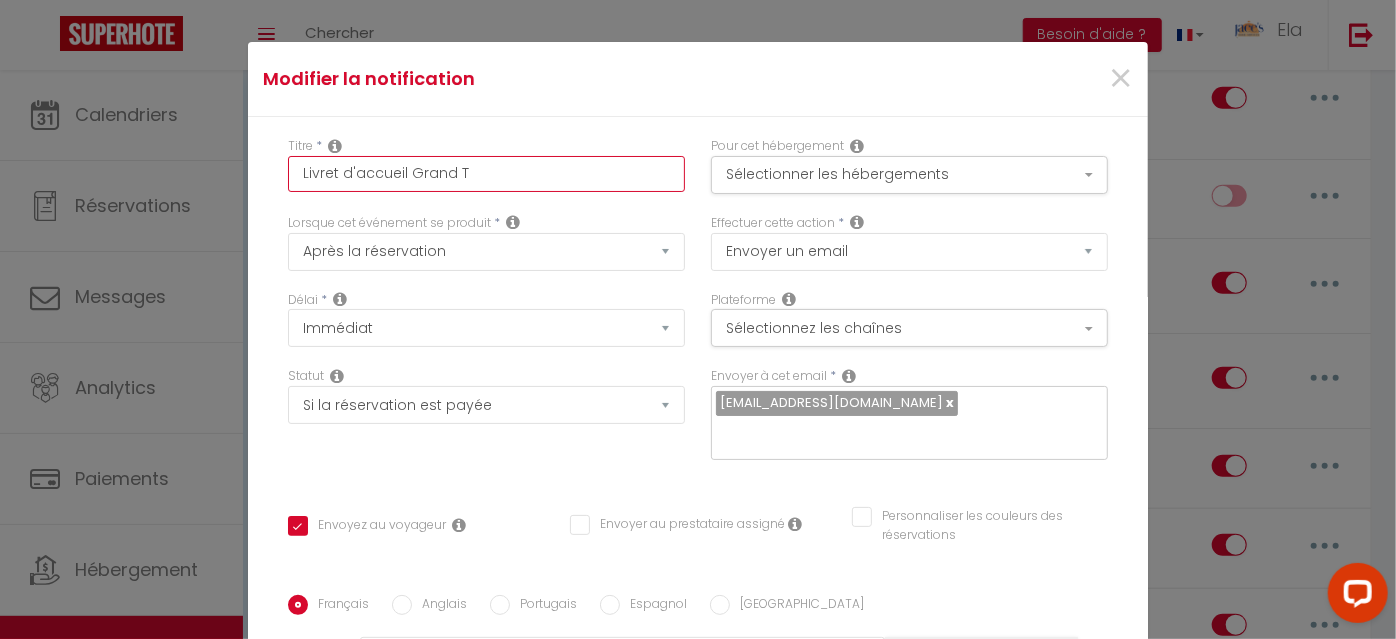 checkbox on "true" 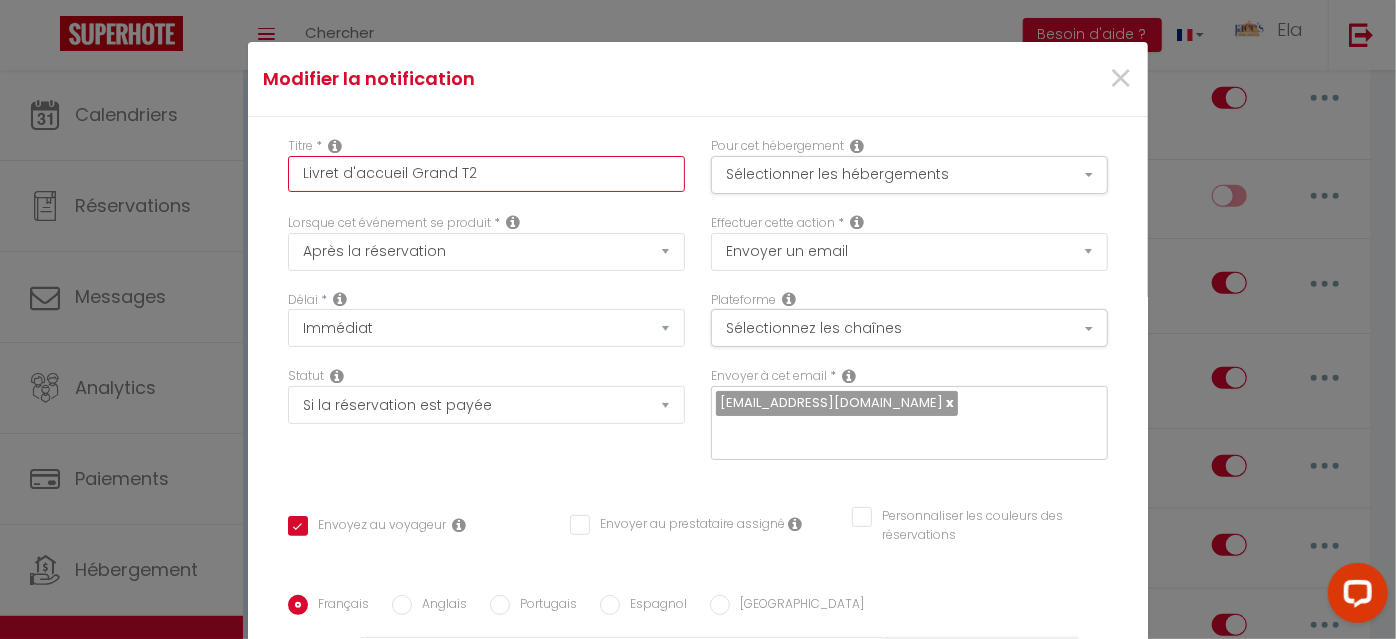 checkbox on "true" 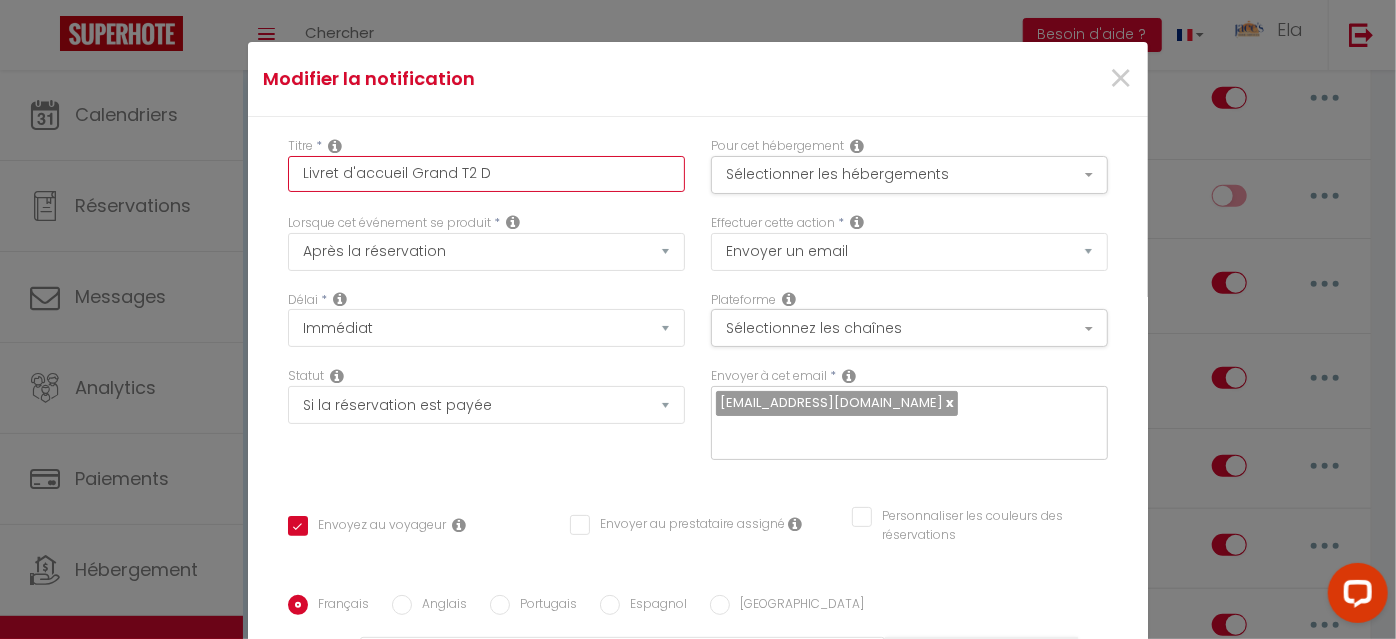 checkbox on "true" 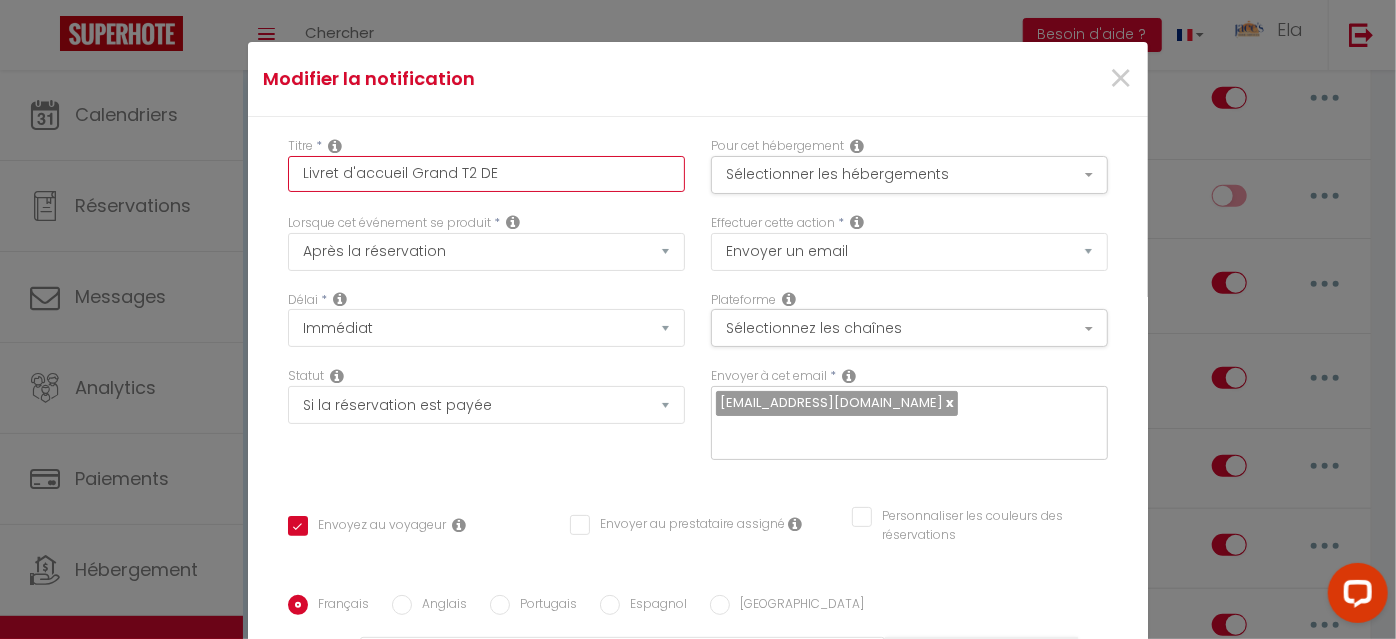 checkbox on "true" 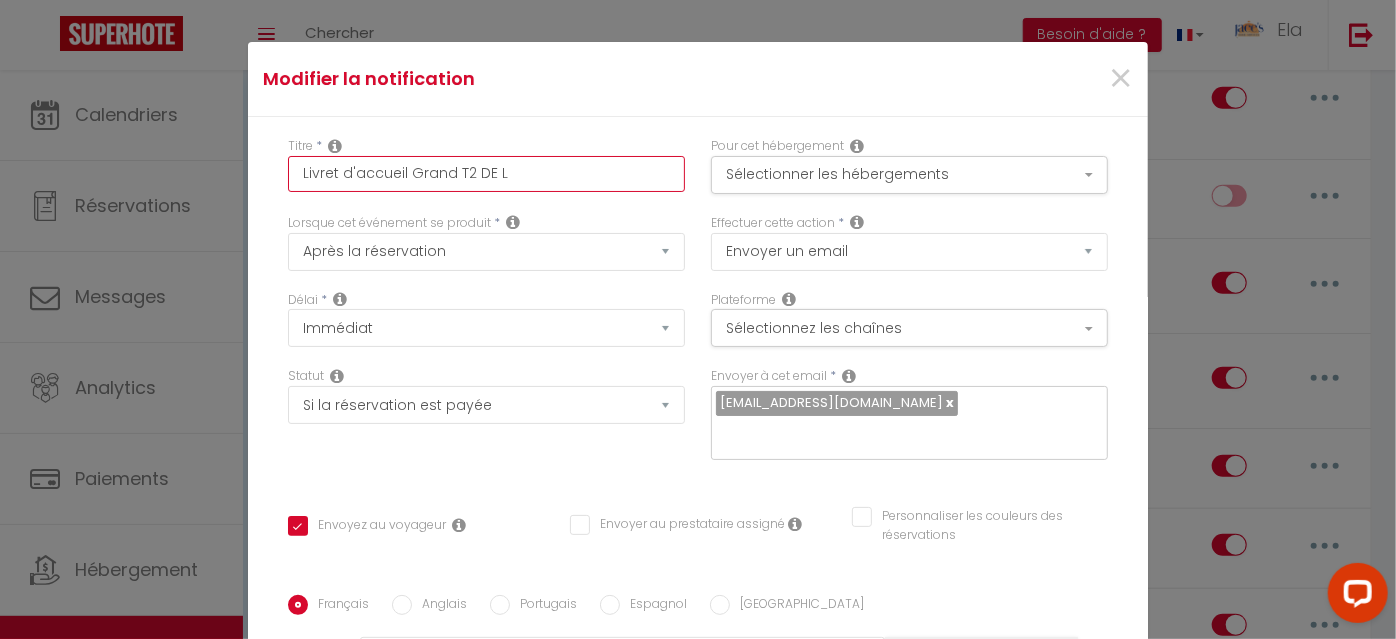 checkbox on "true" 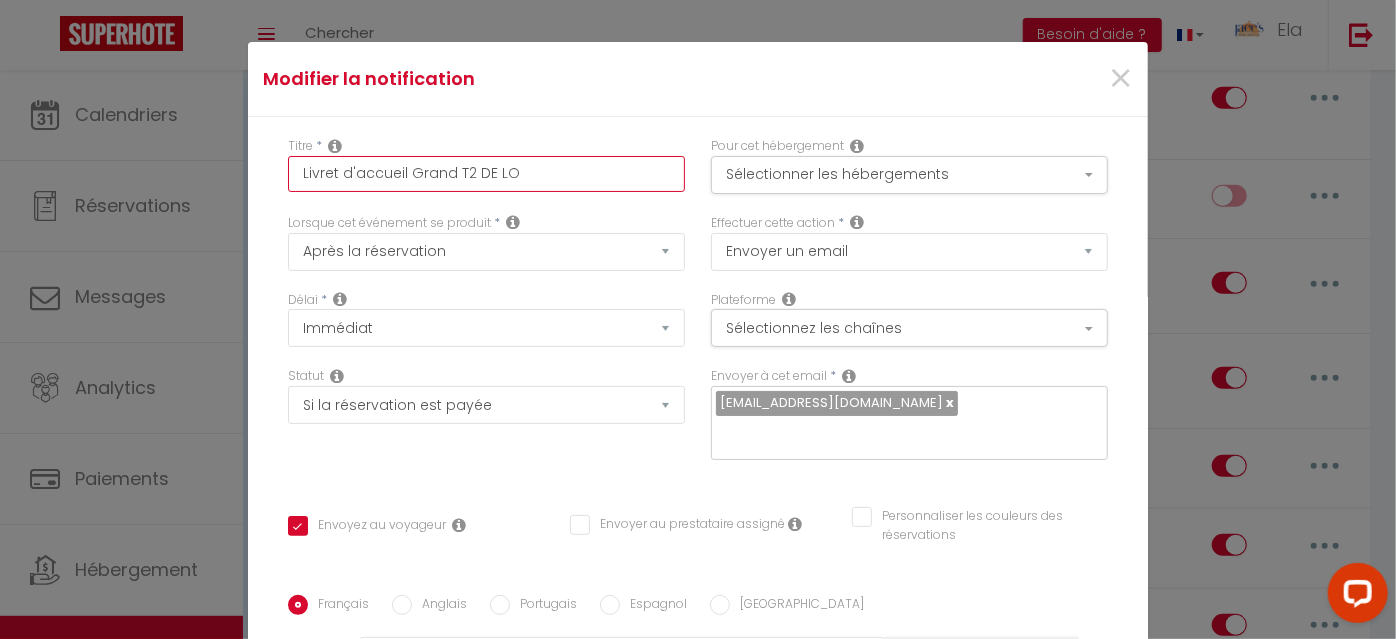 checkbox on "true" 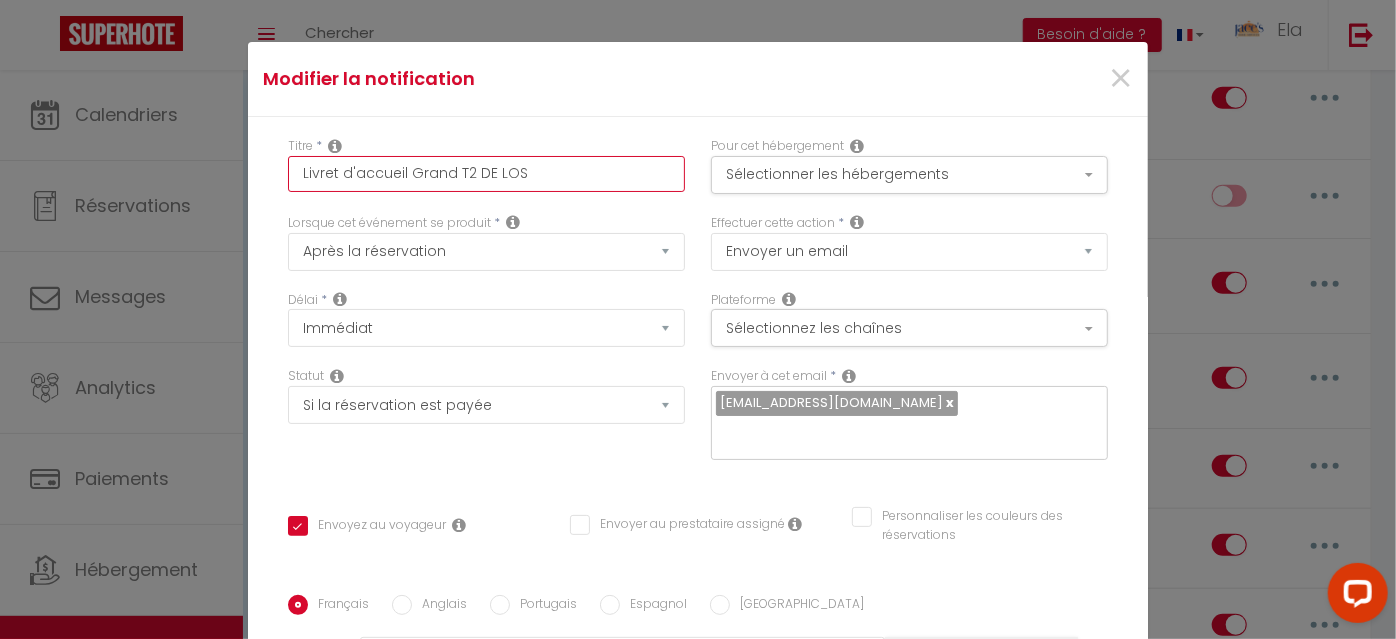 checkbox on "true" 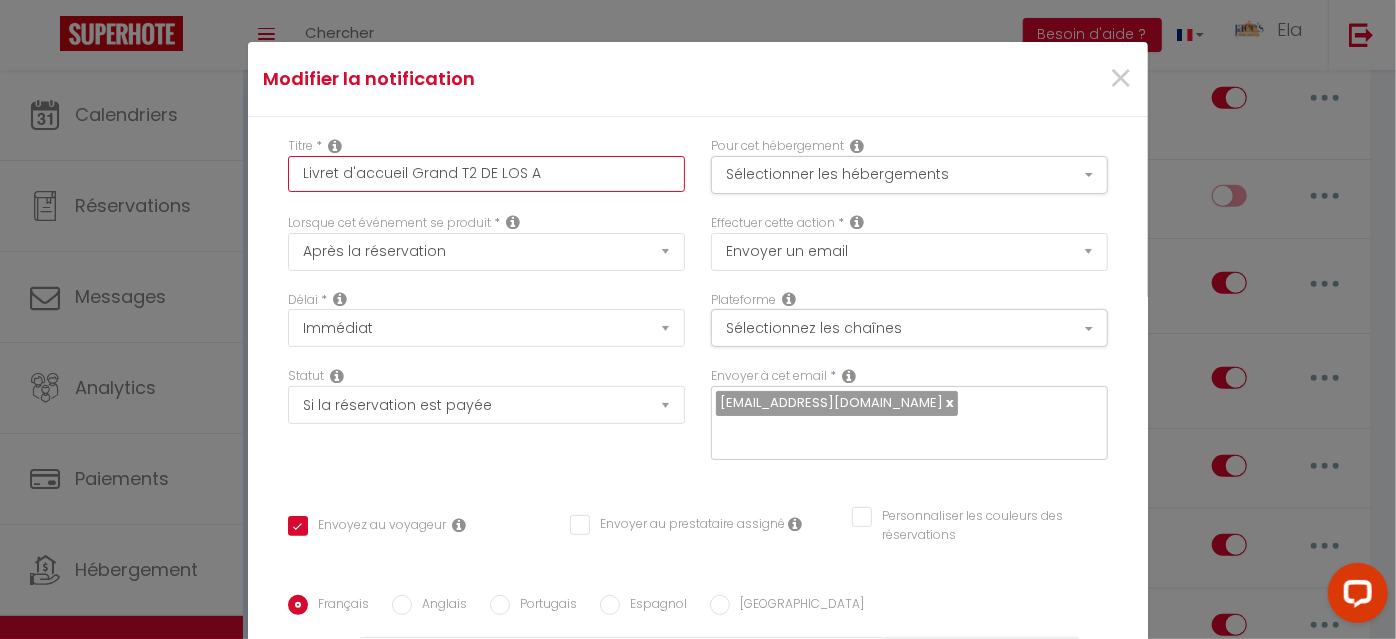 checkbox on "true" 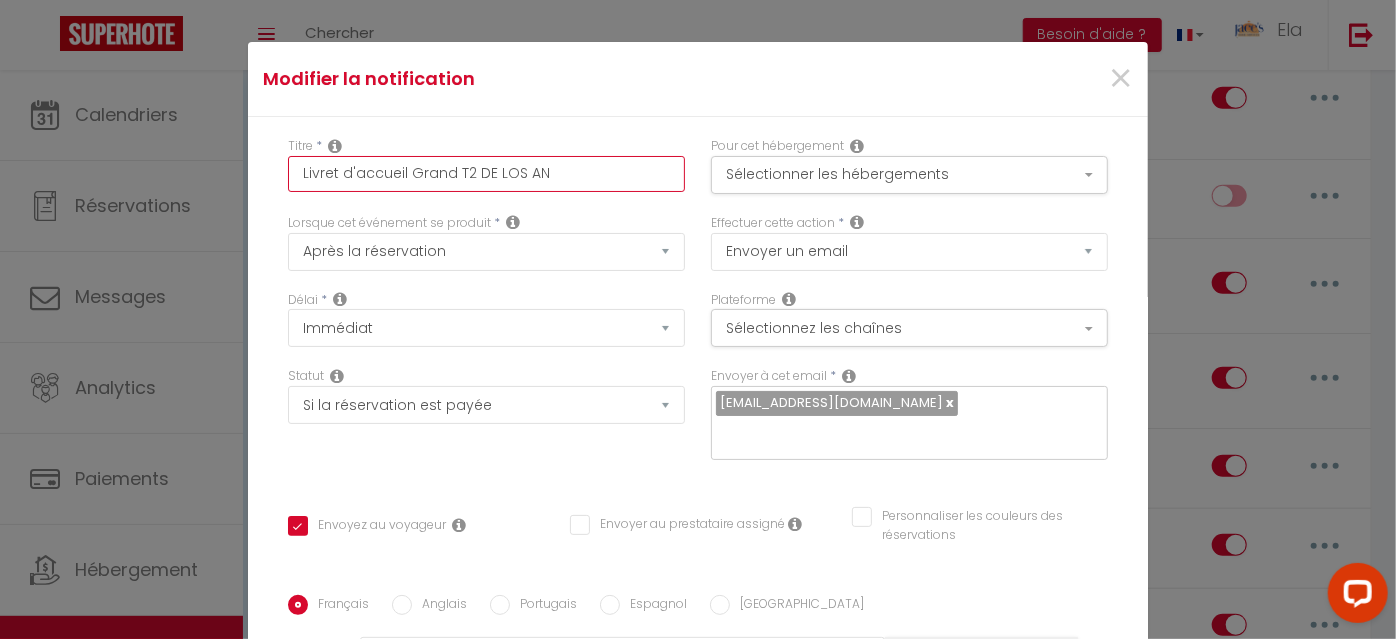 checkbox on "true" 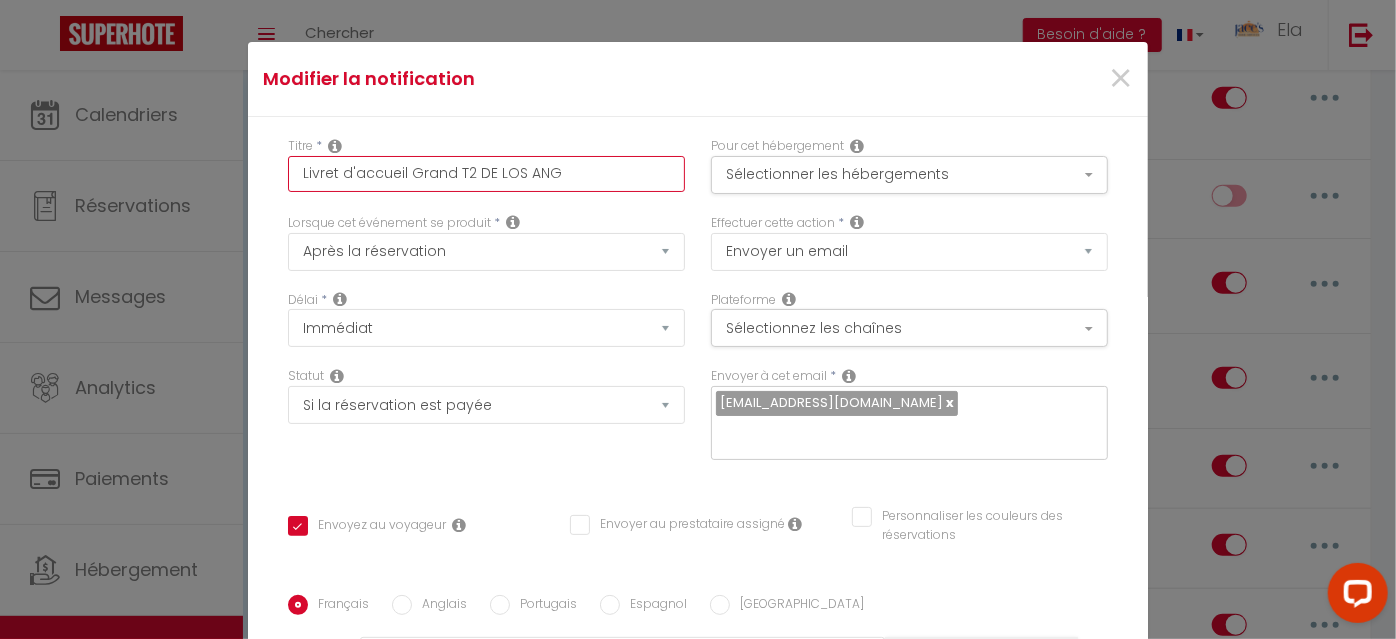 checkbox on "true" 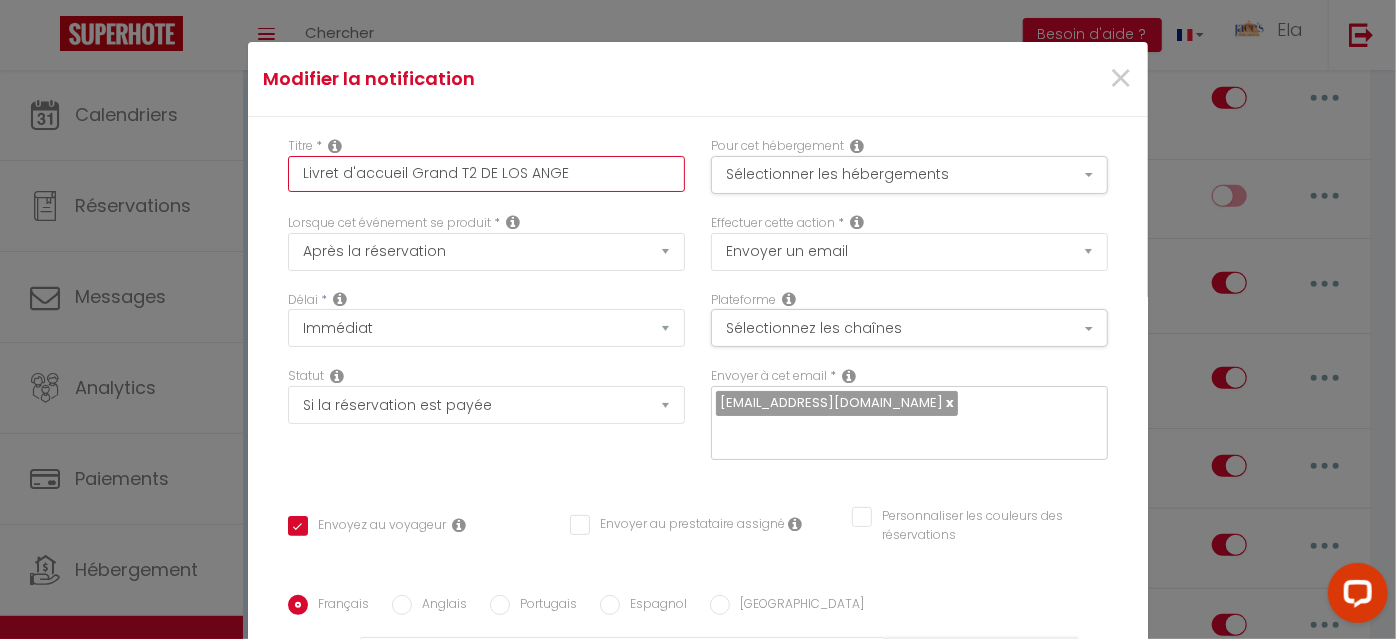 checkbox on "true" 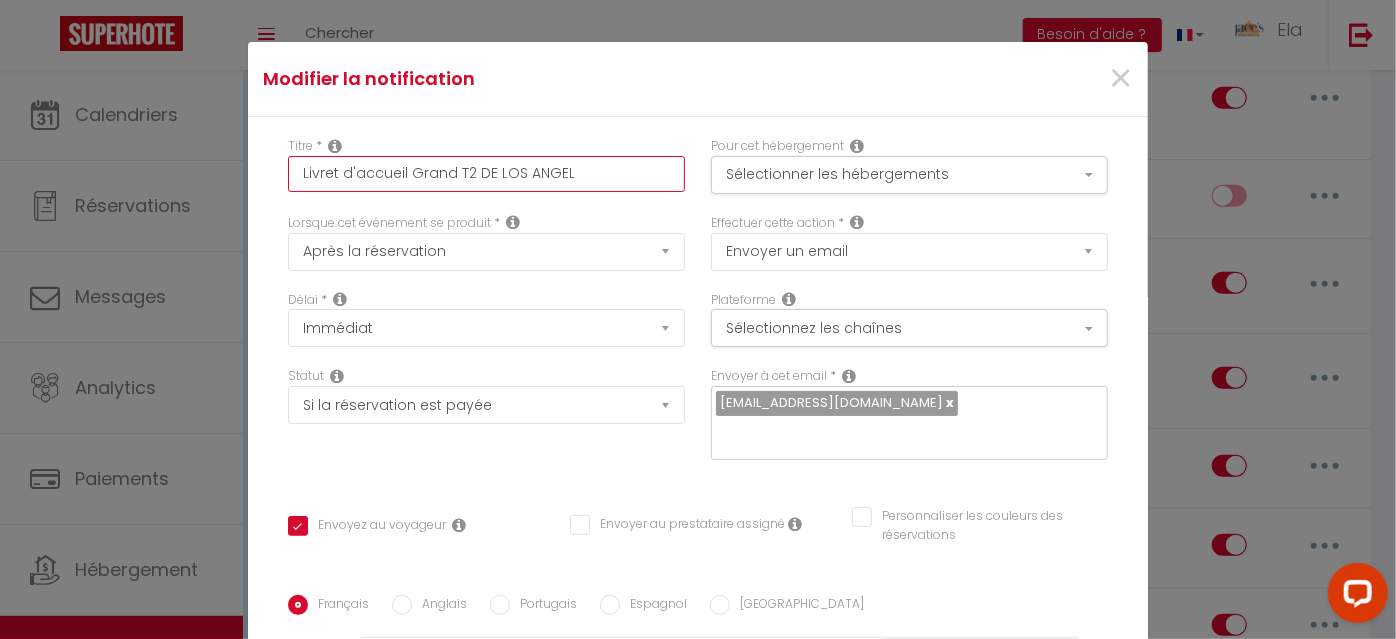 checkbox on "true" 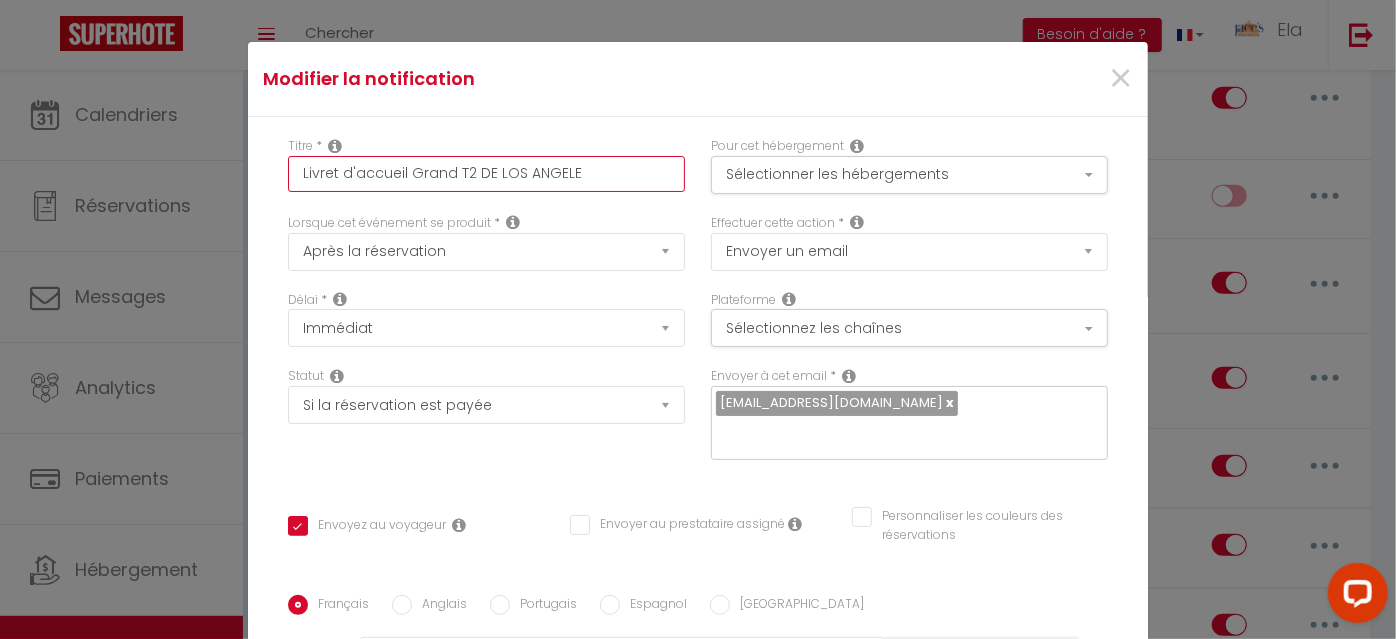 checkbox on "true" 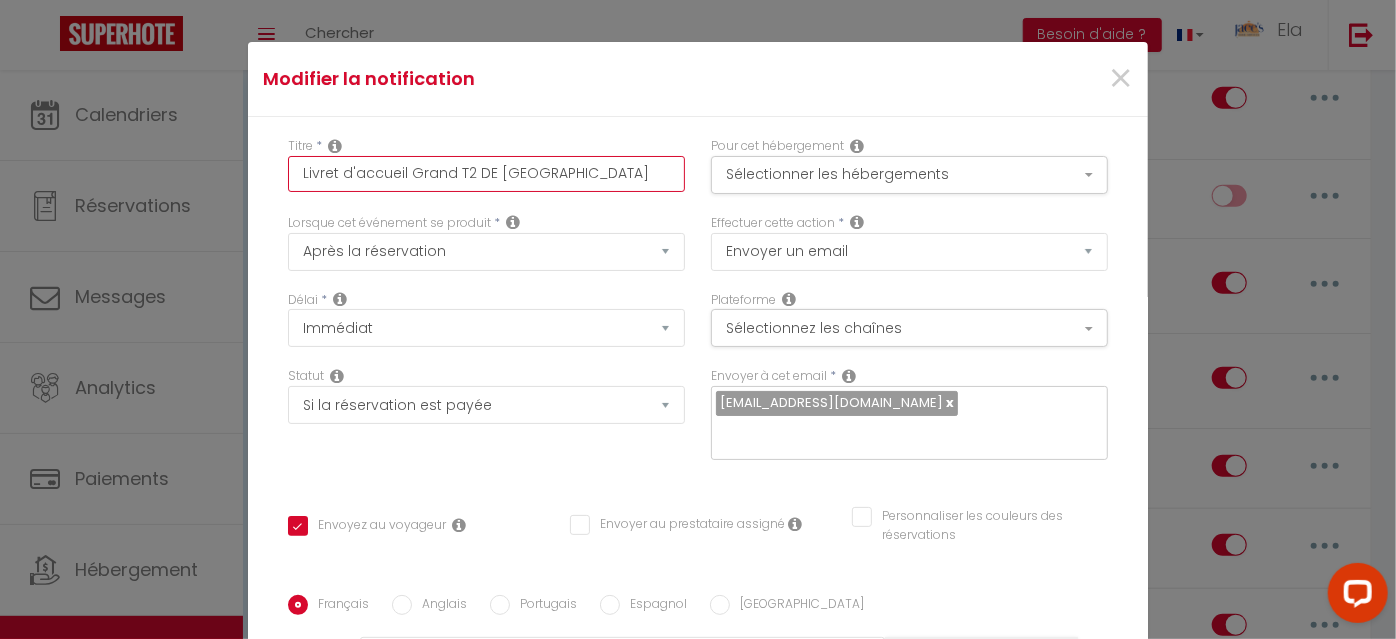 checkbox on "true" 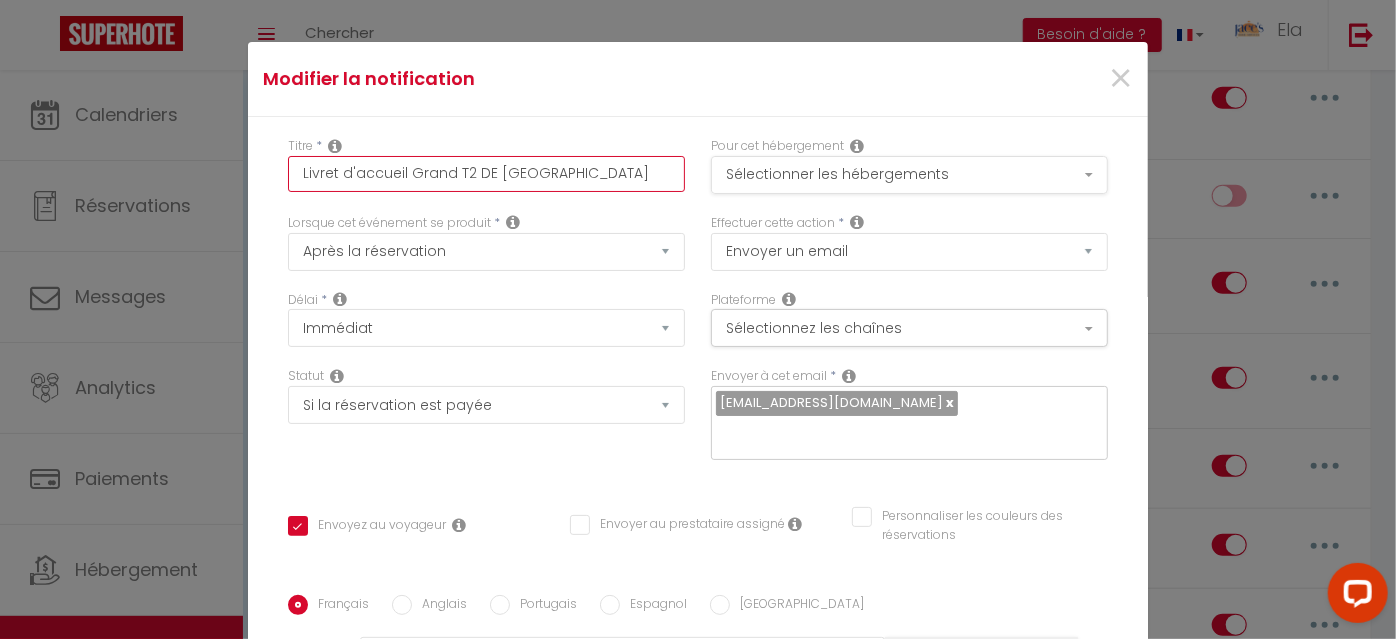 type on "Livret d'accueil Grand T2 DE LOS ANGELES" 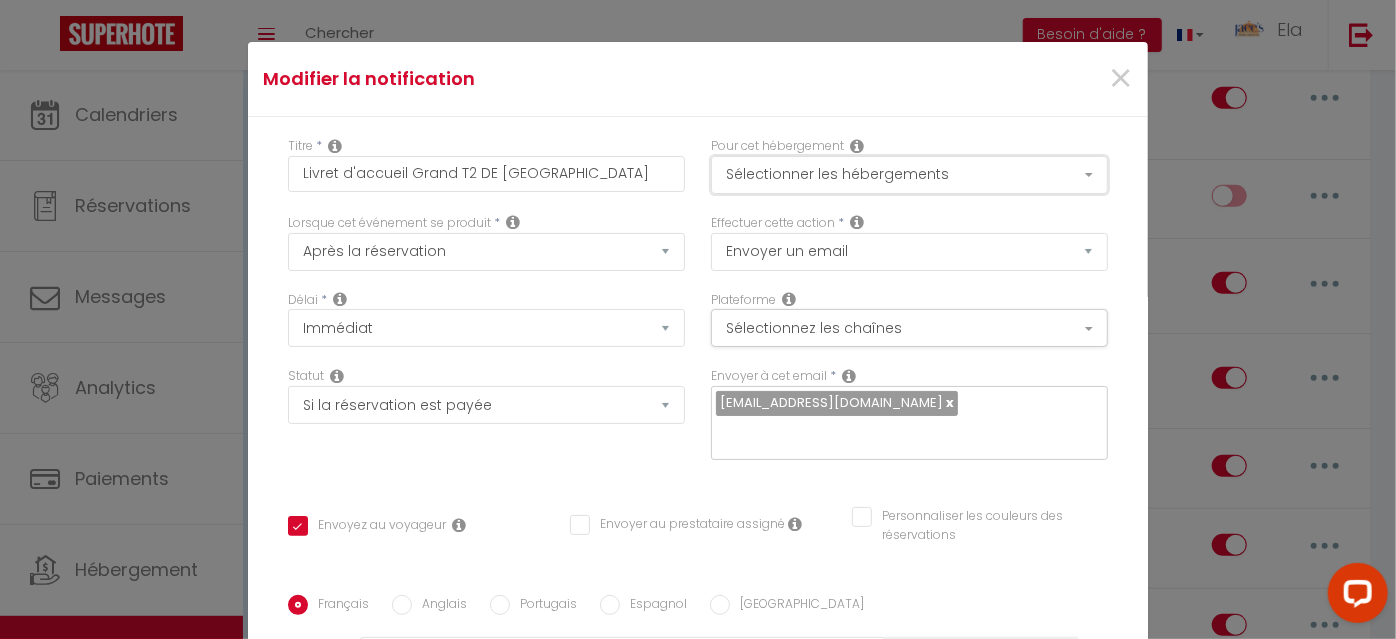 click on "Sélectionner les hébergements" at bounding box center (909, 175) 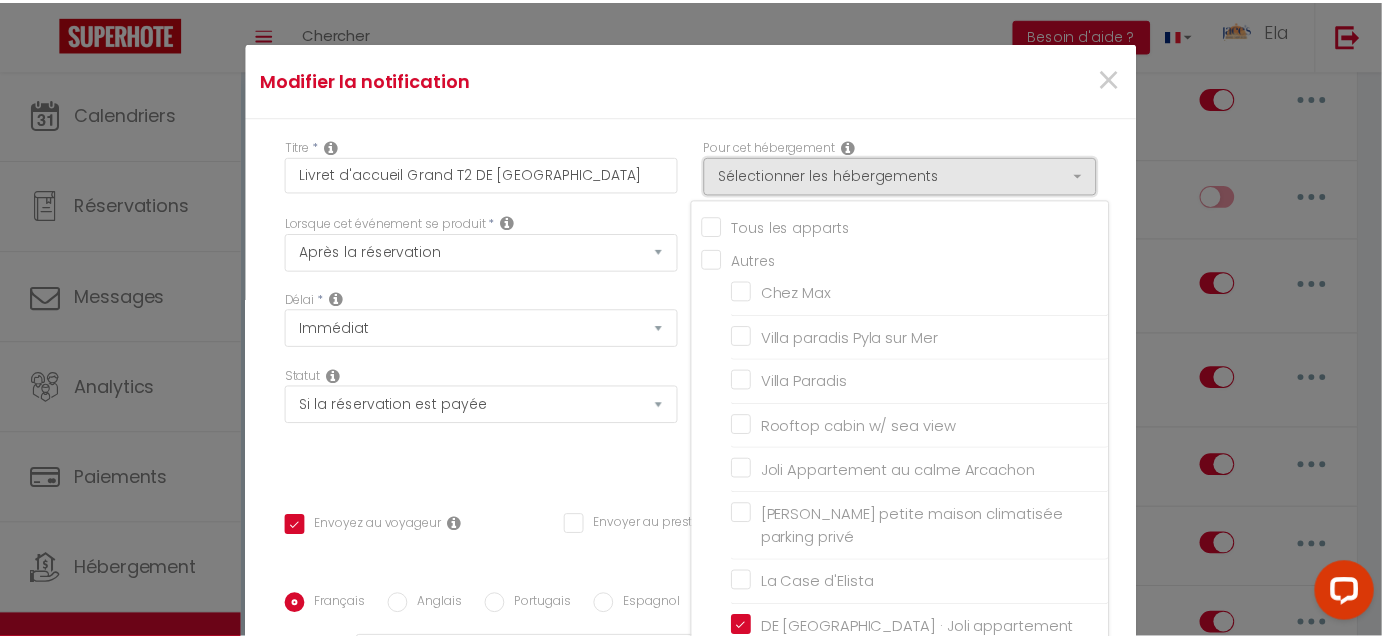 scroll, scrollTop: 422, scrollLeft: 0, axis: vertical 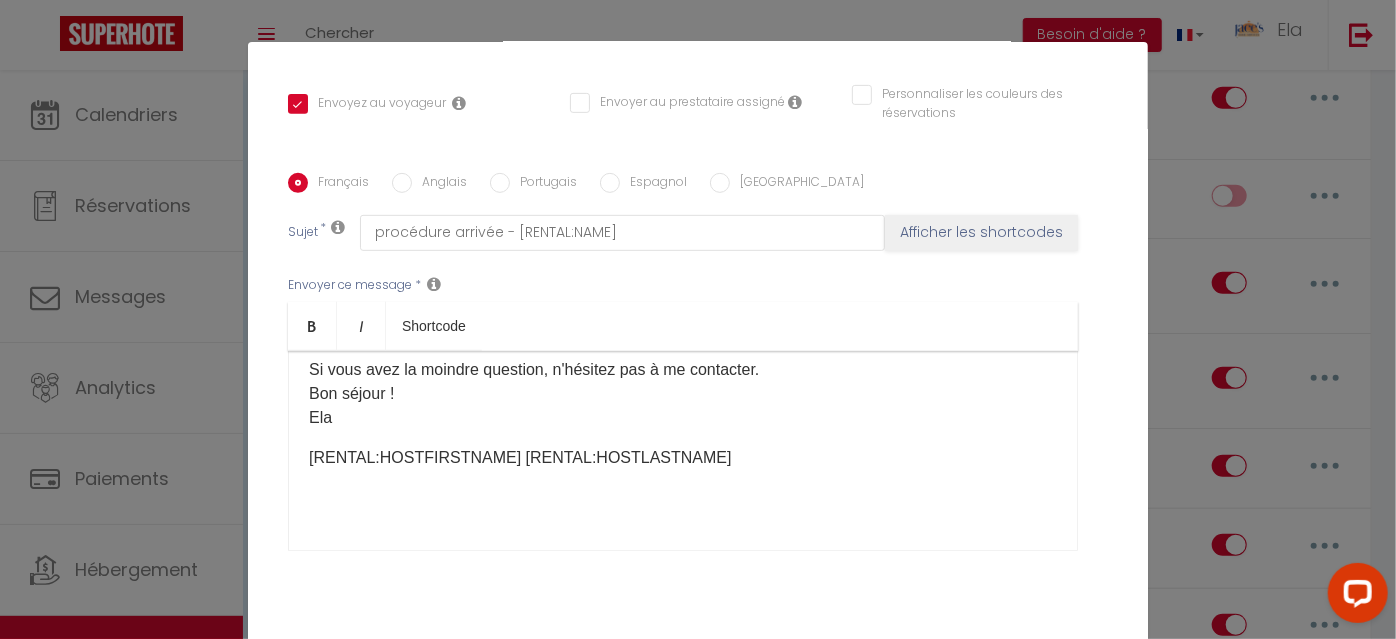 click on "Mettre à jour" at bounding box center (742, 675) 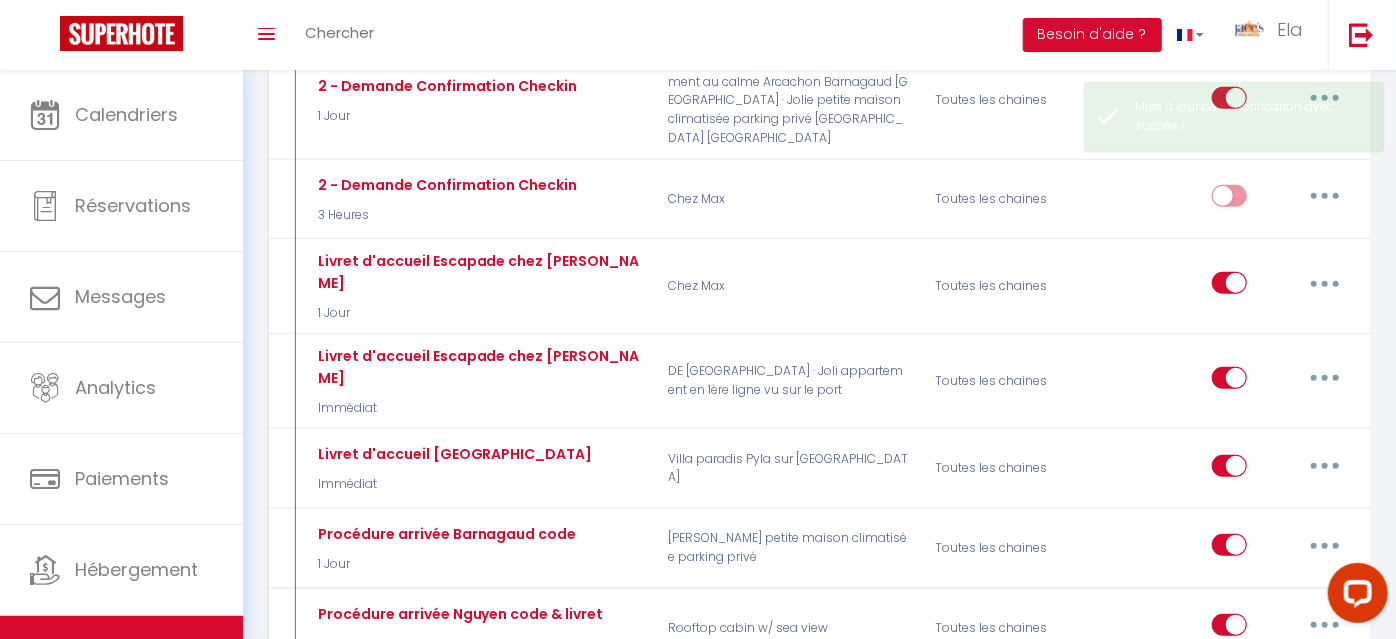 checkbox on "true" 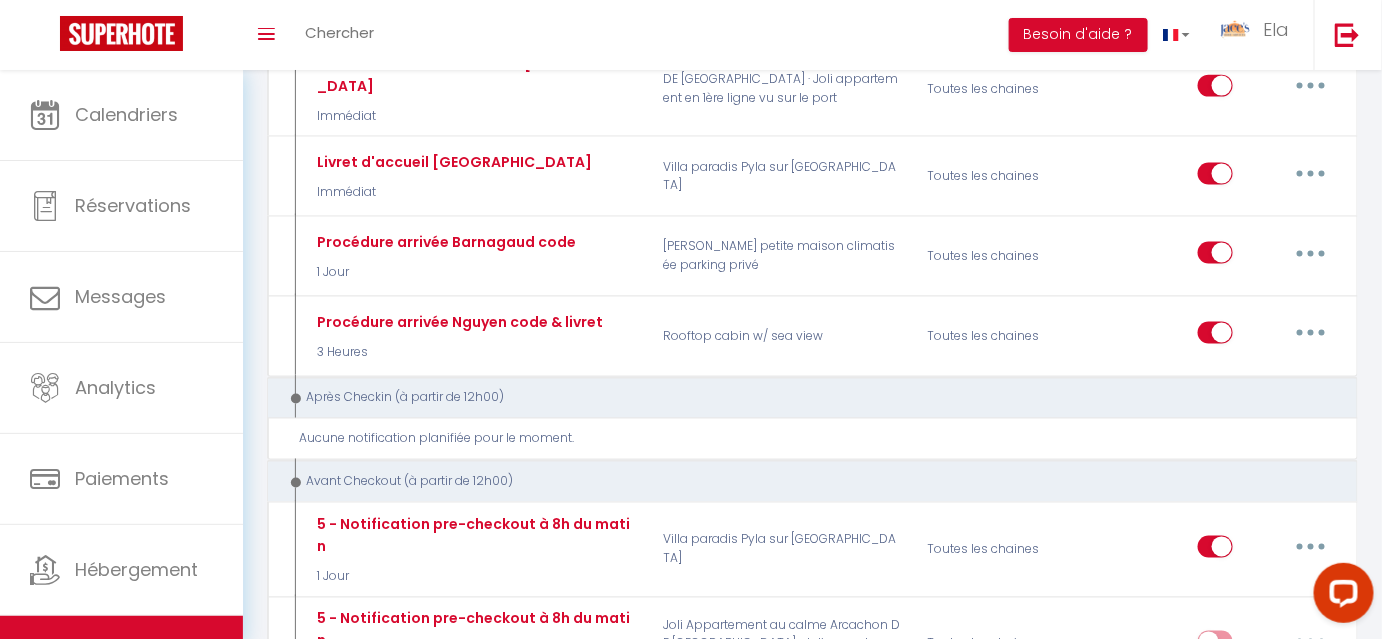 scroll, scrollTop: 880, scrollLeft: 0, axis: vertical 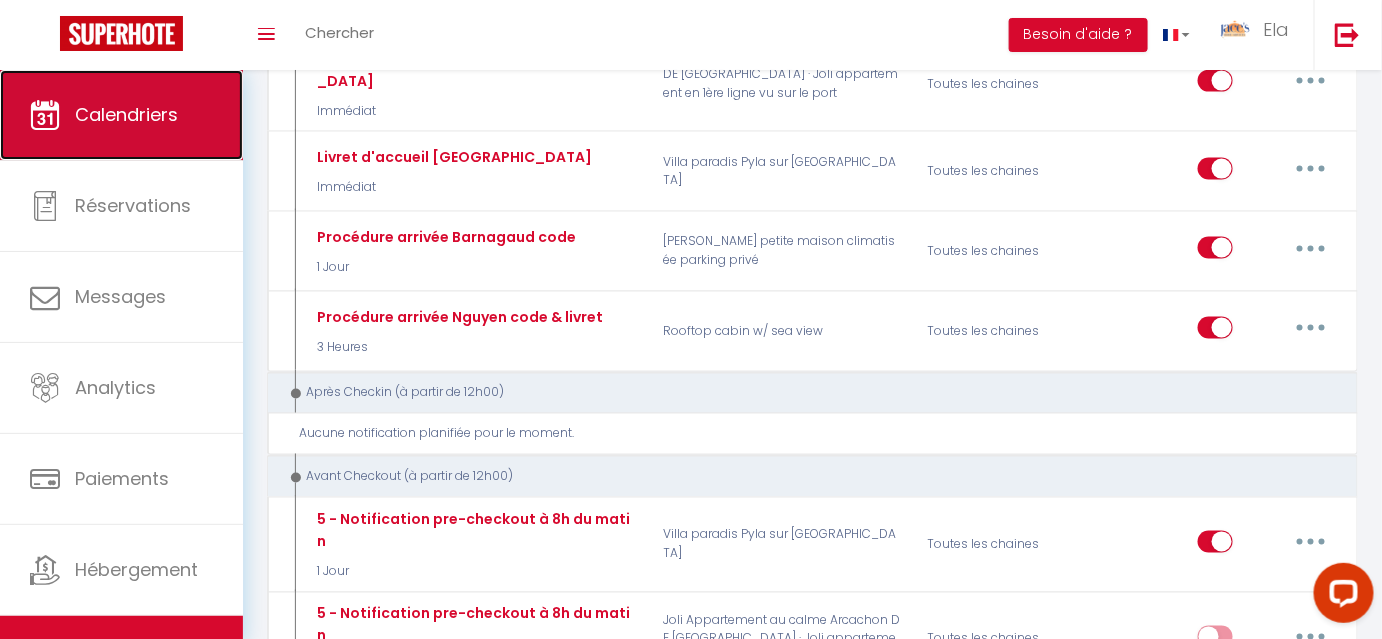 click on "Calendriers" at bounding box center [121, 115] 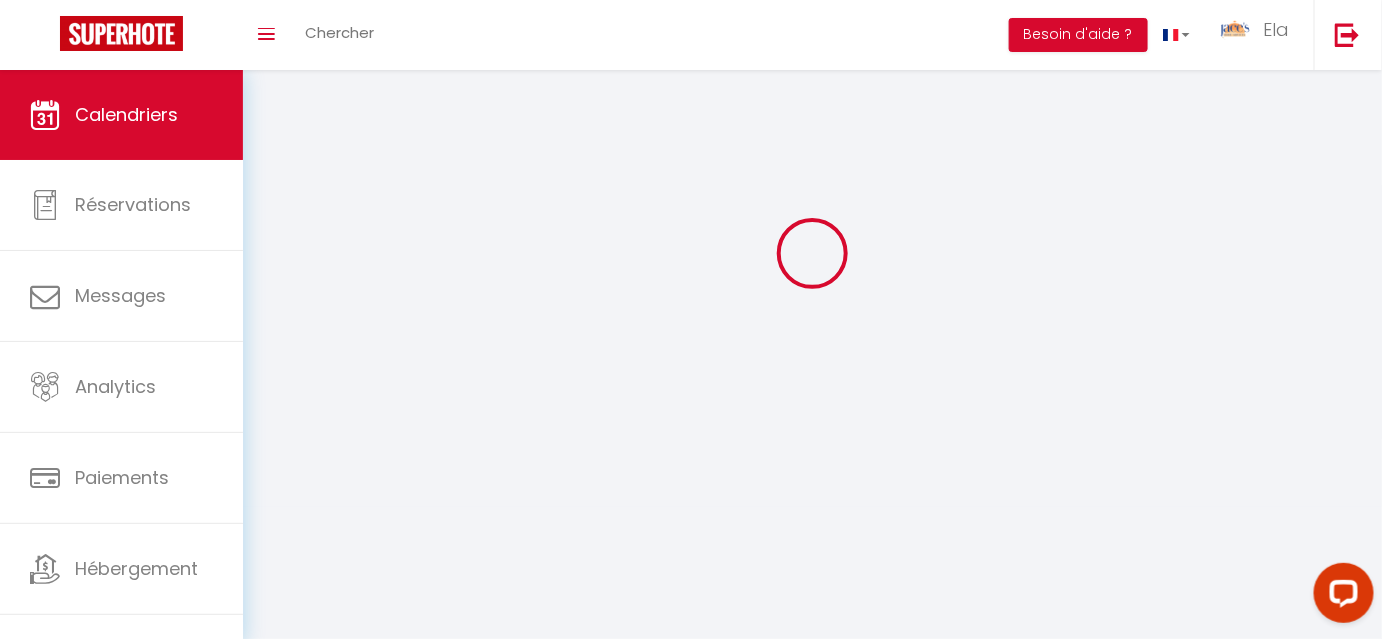 scroll, scrollTop: 0, scrollLeft: 0, axis: both 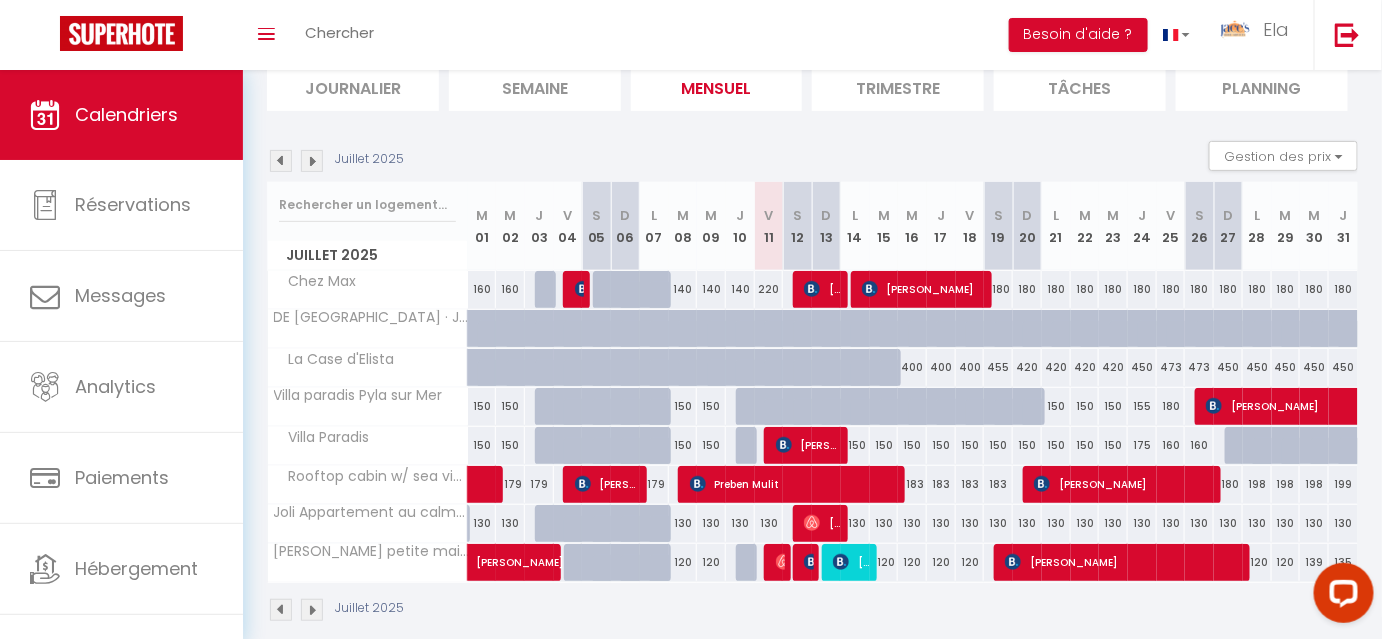 click at bounding box center (807, 563) 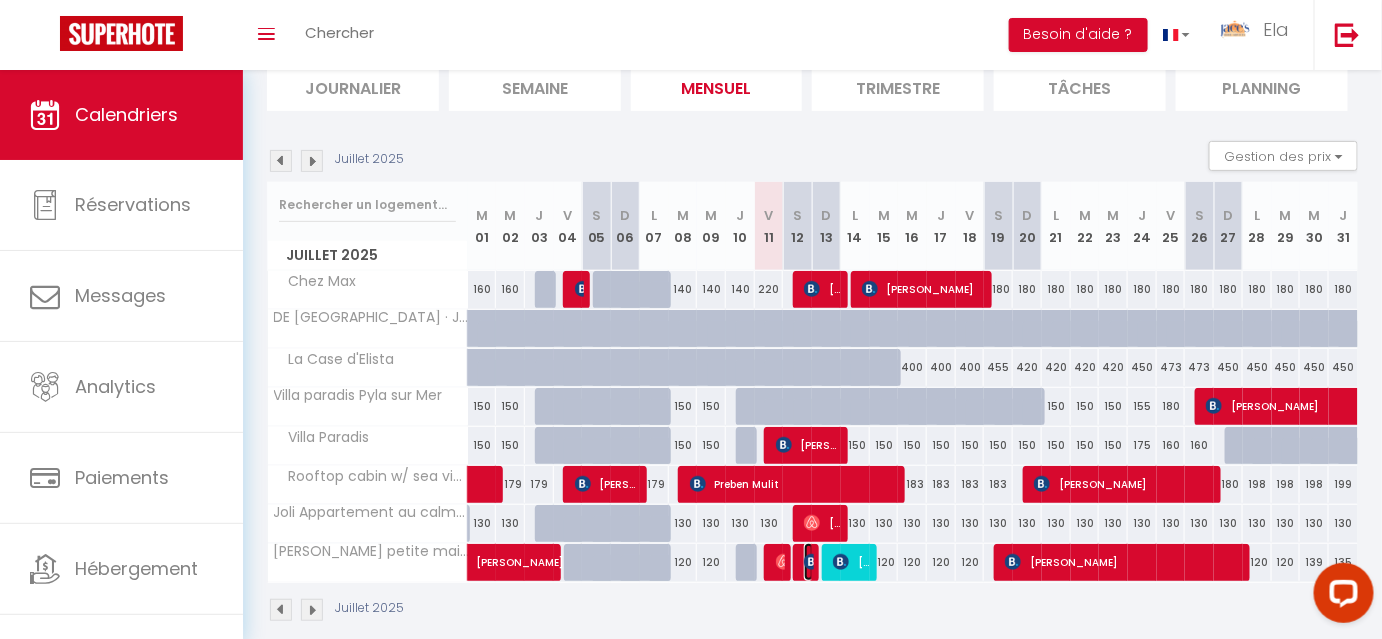 click at bounding box center (812, 562) 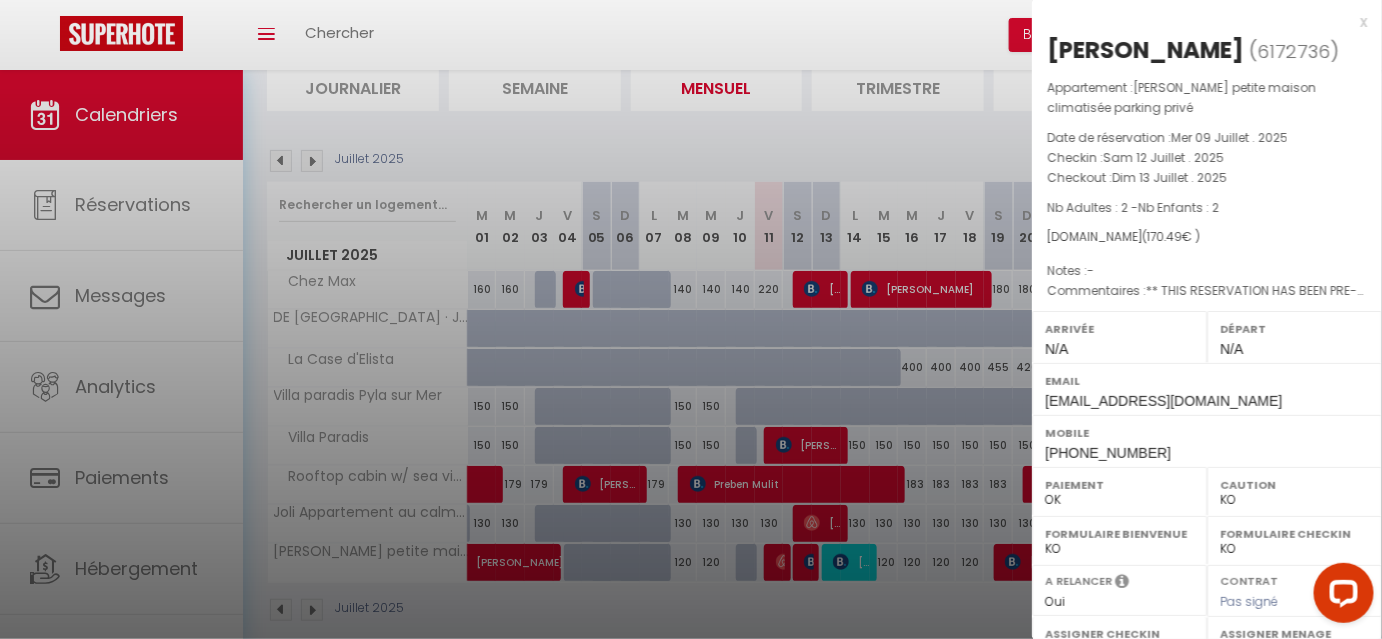 drag, startPoint x: 1173, startPoint y: 281, endPoint x: 1189, endPoint y: 258, distance: 28.01785 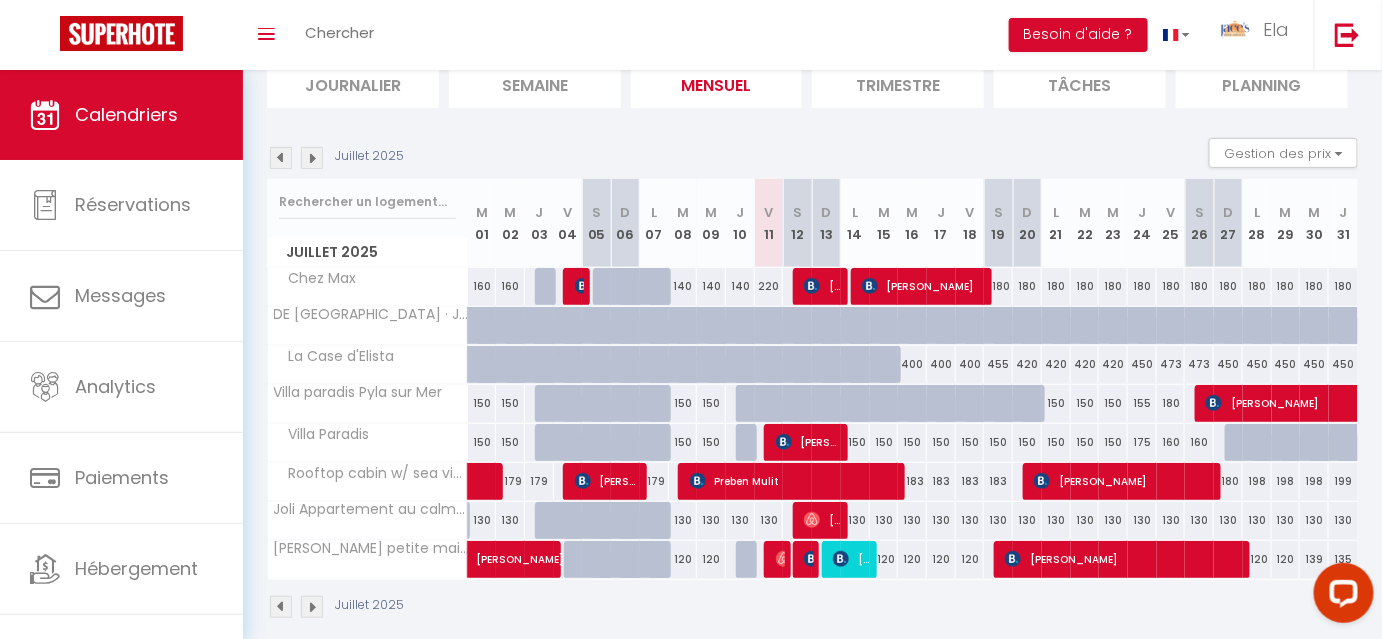 scroll, scrollTop: 168, scrollLeft: 0, axis: vertical 